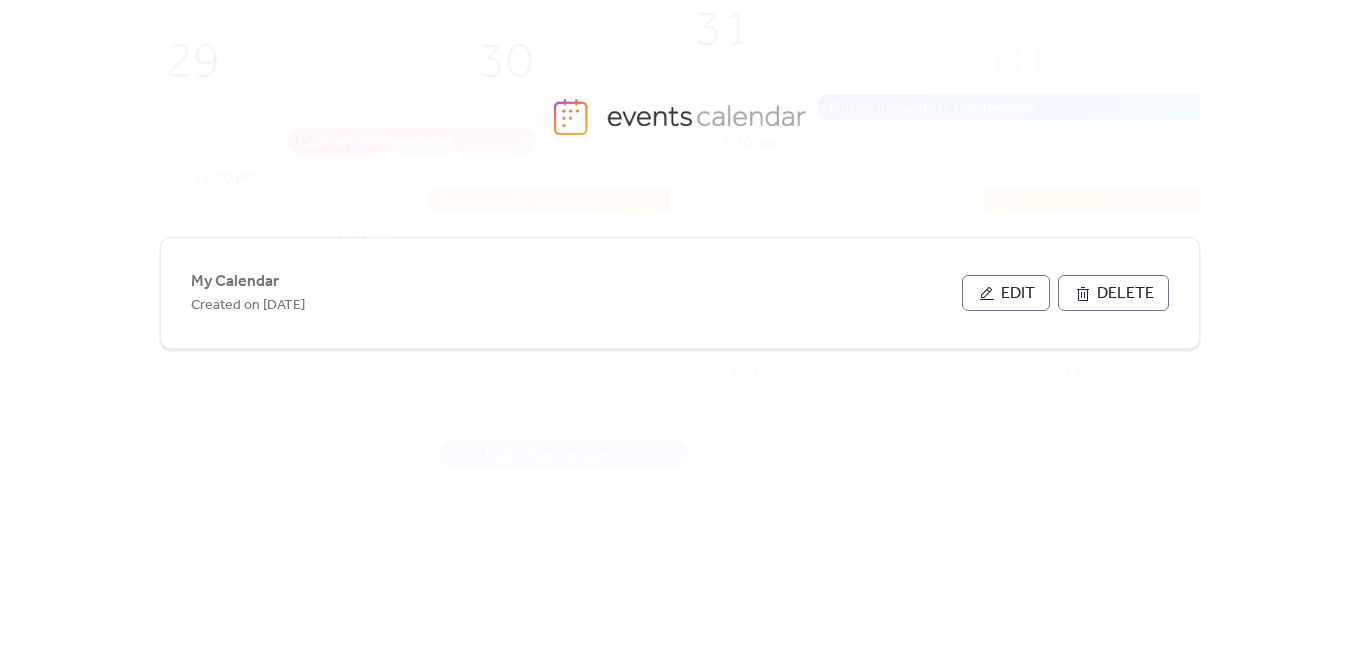 scroll, scrollTop: 0, scrollLeft: 0, axis: both 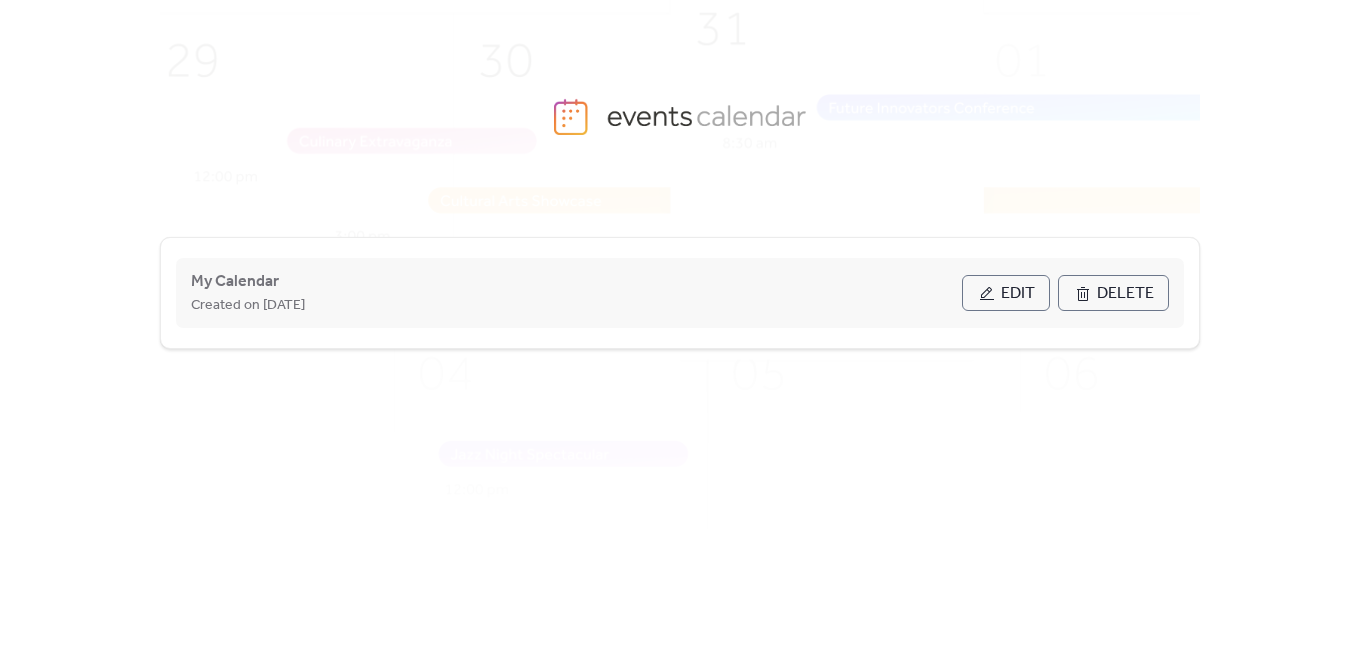 click on "Edit" at bounding box center [1006, 293] 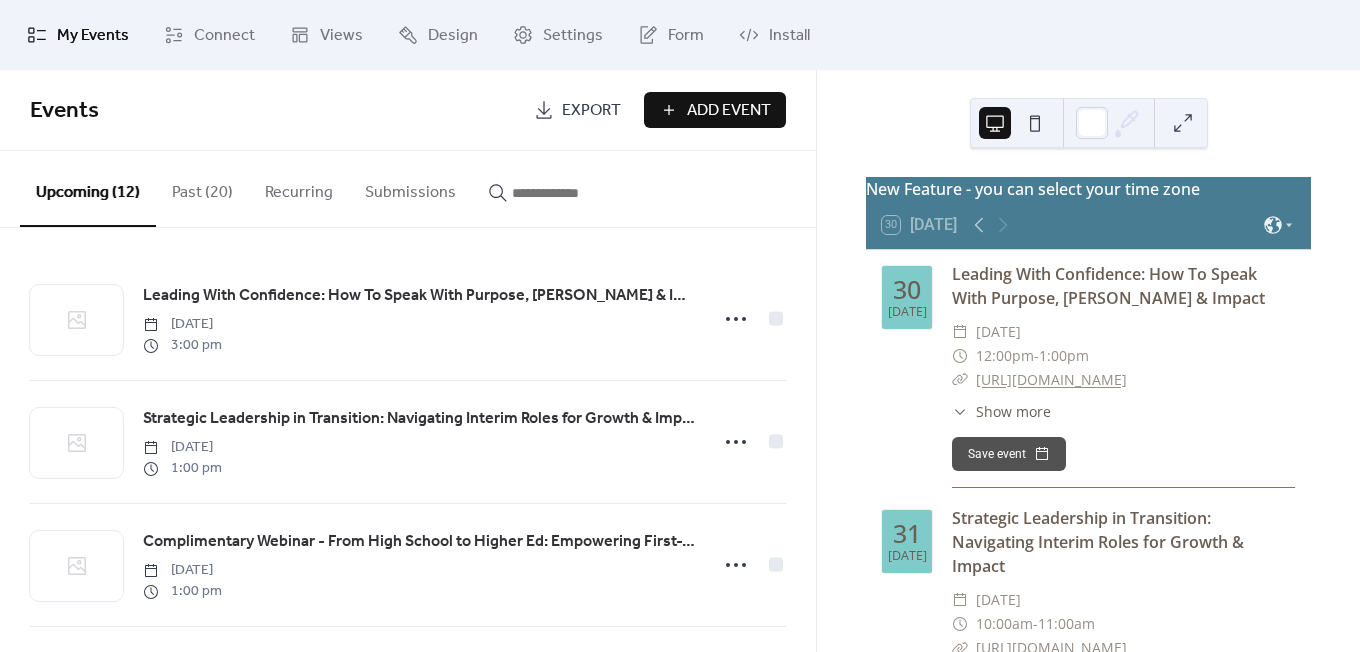 click on "Add Event" at bounding box center (729, 111) 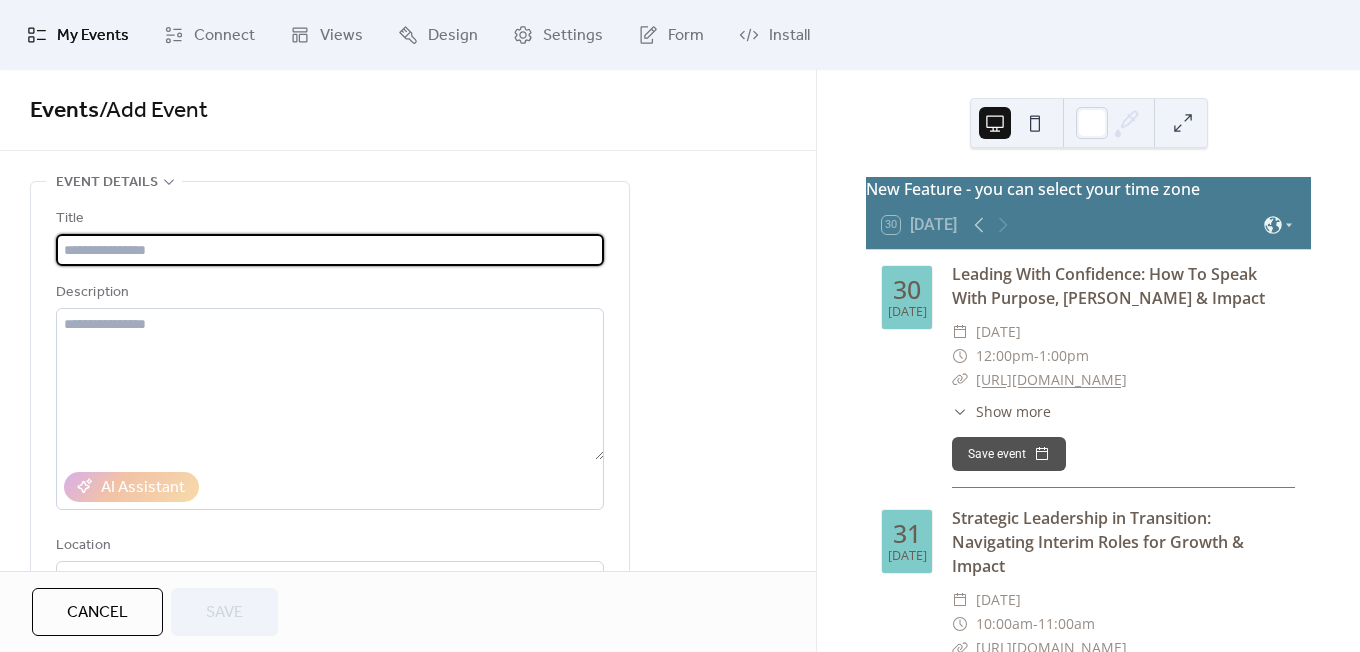 click at bounding box center [330, 250] 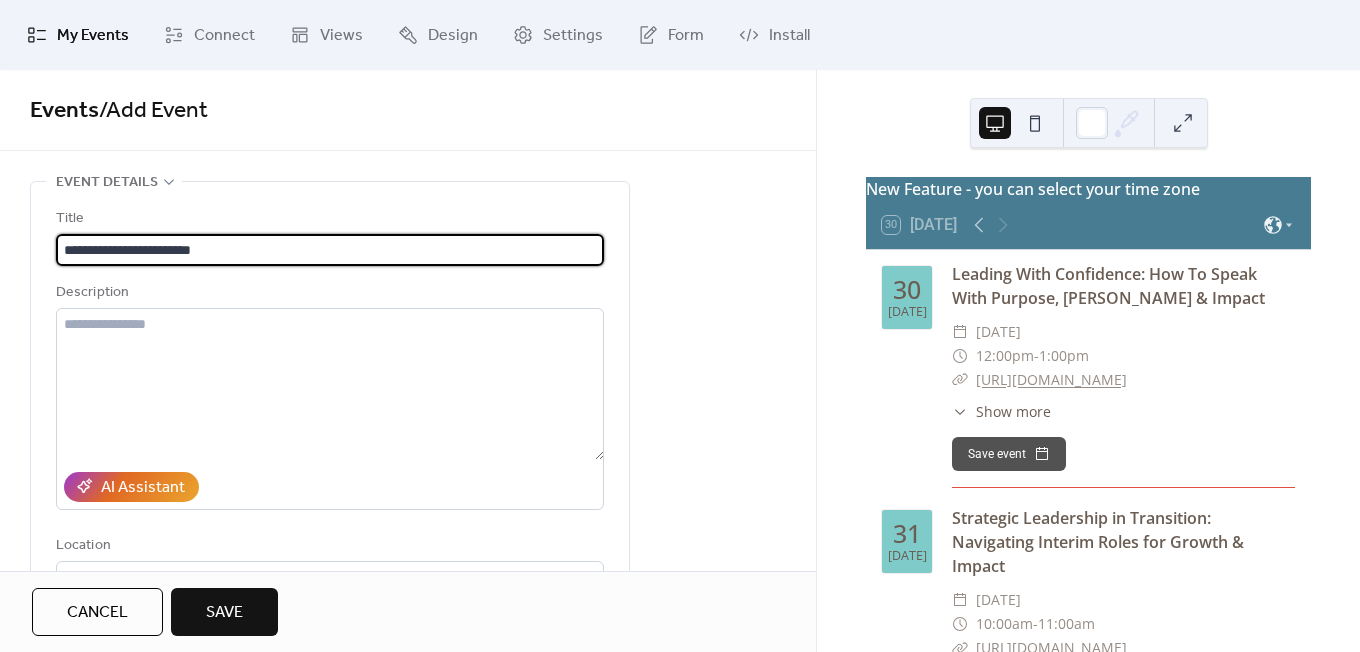 scroll, scrollTop: 0, scrollLeft: 0, axis: both 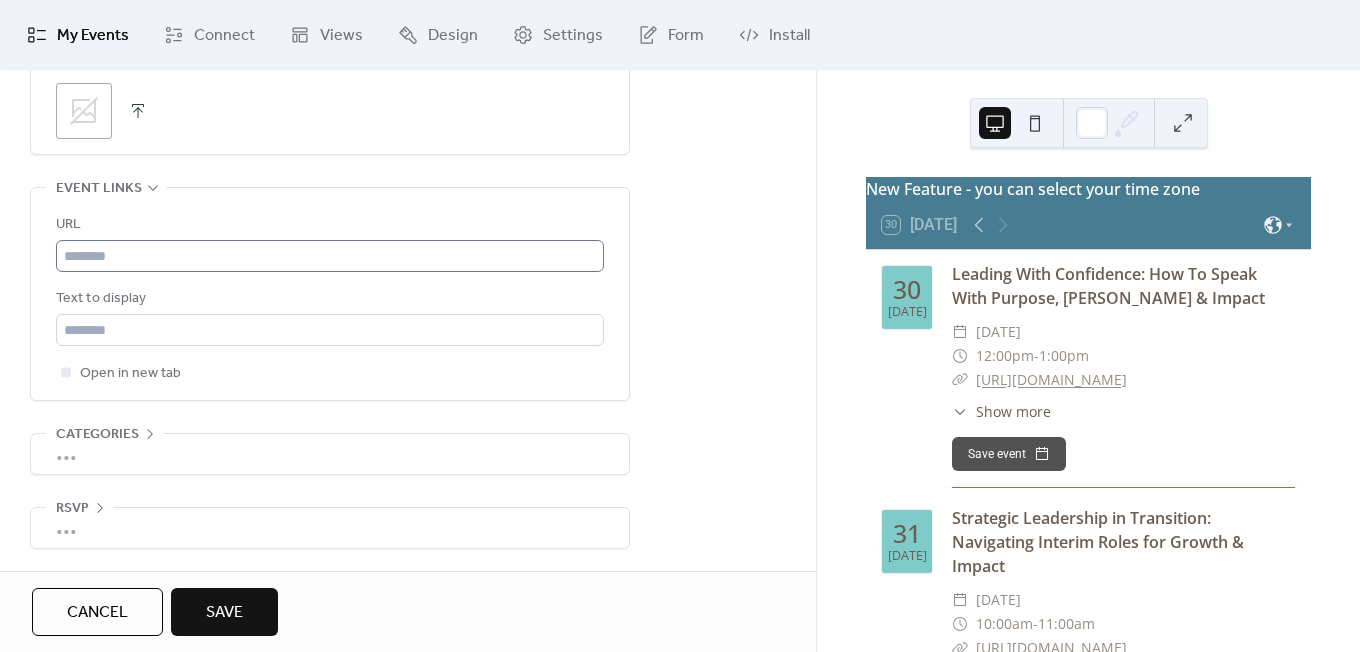 type on "**********" 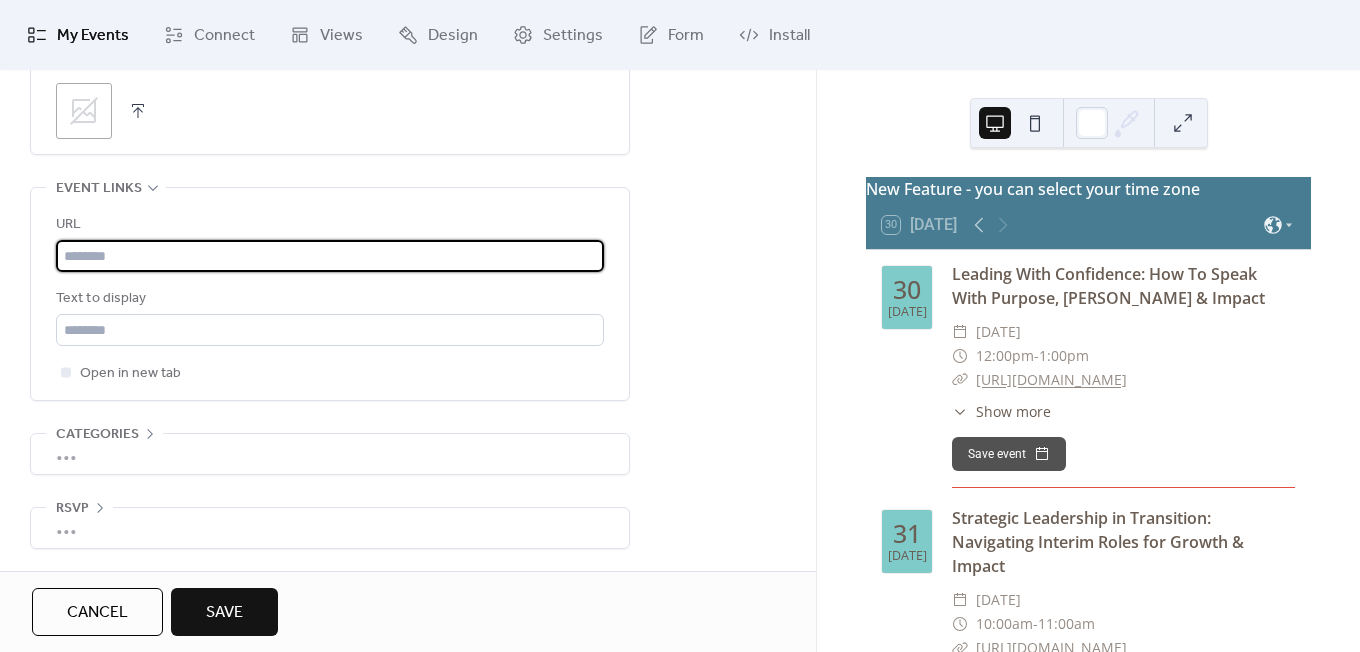 click at bounding box center [330, 256] 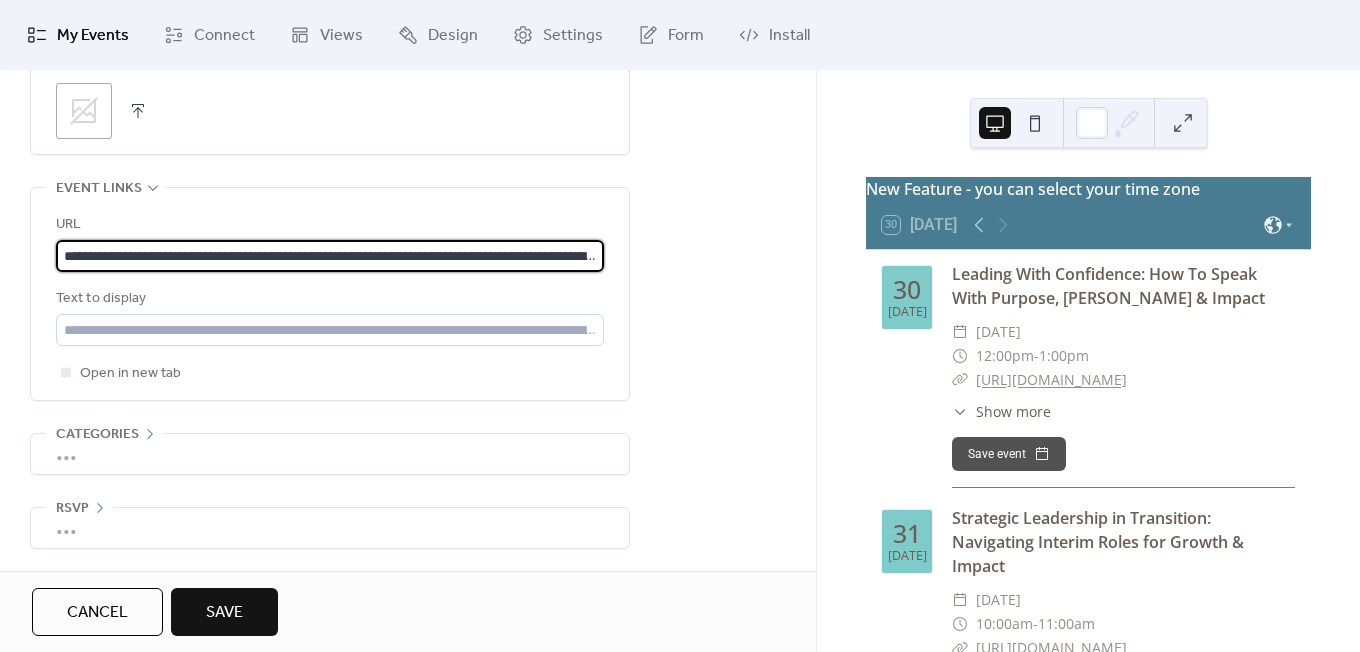 scroll, scrollTop: 0, scrollLeft: 294, axis: horizontal 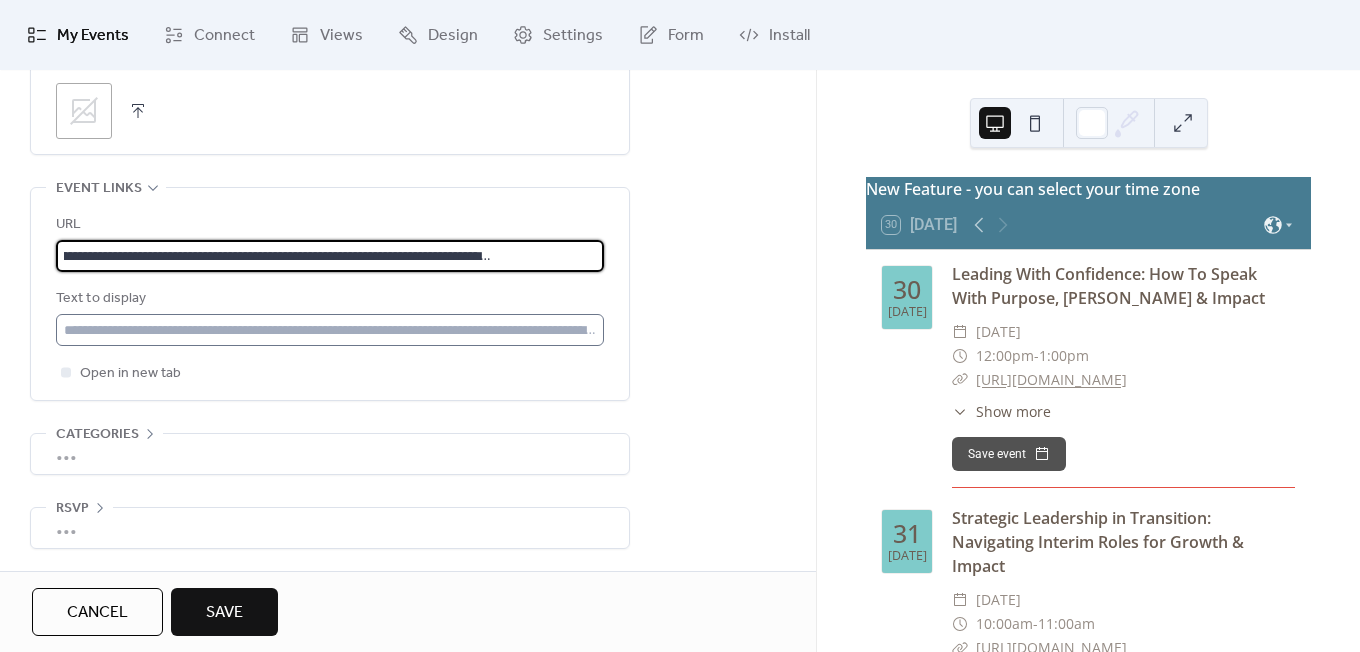 type on "**********" 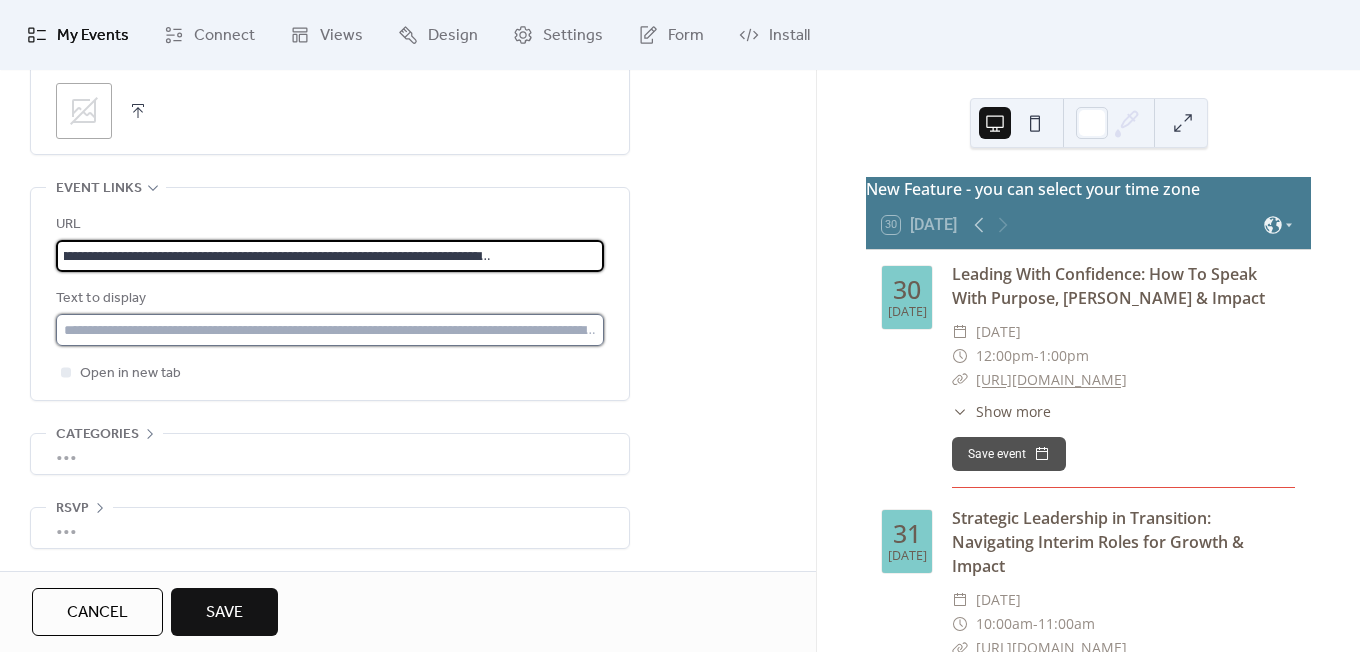 scroll, scrollTop: 0, scrollLeft: 0, axis: both 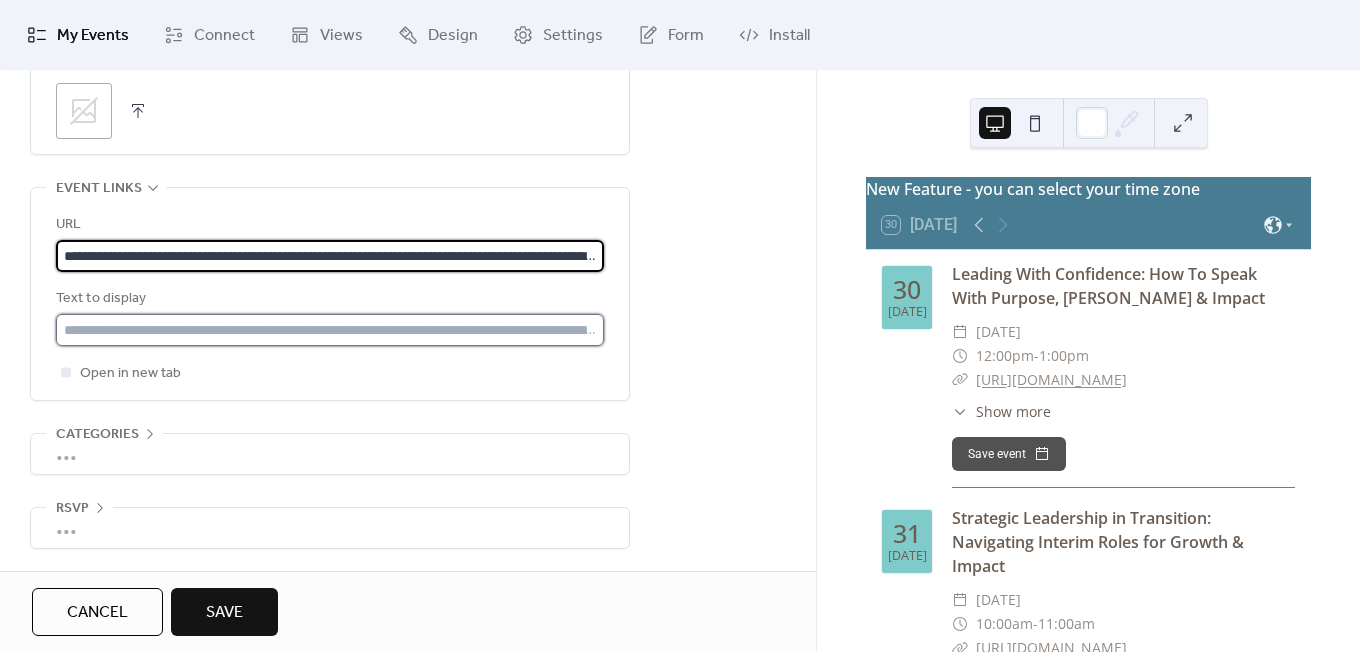 click at bounding box center [330, 330] 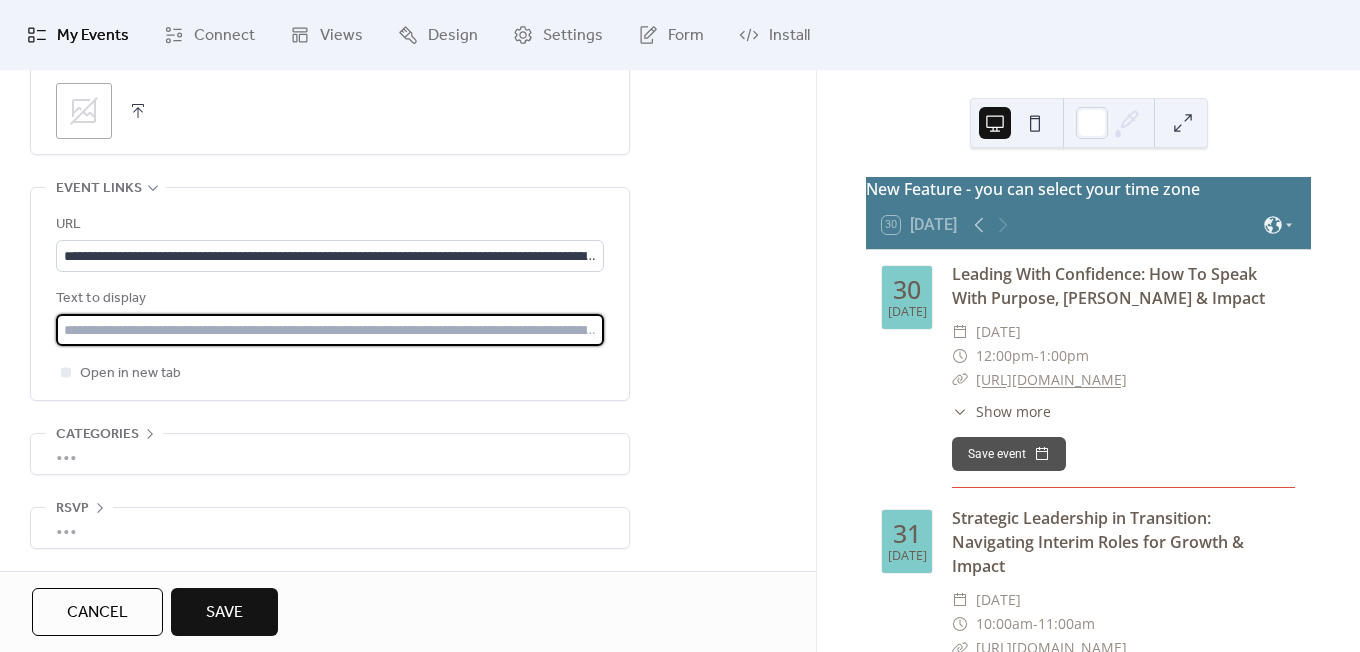 paste on "**********" 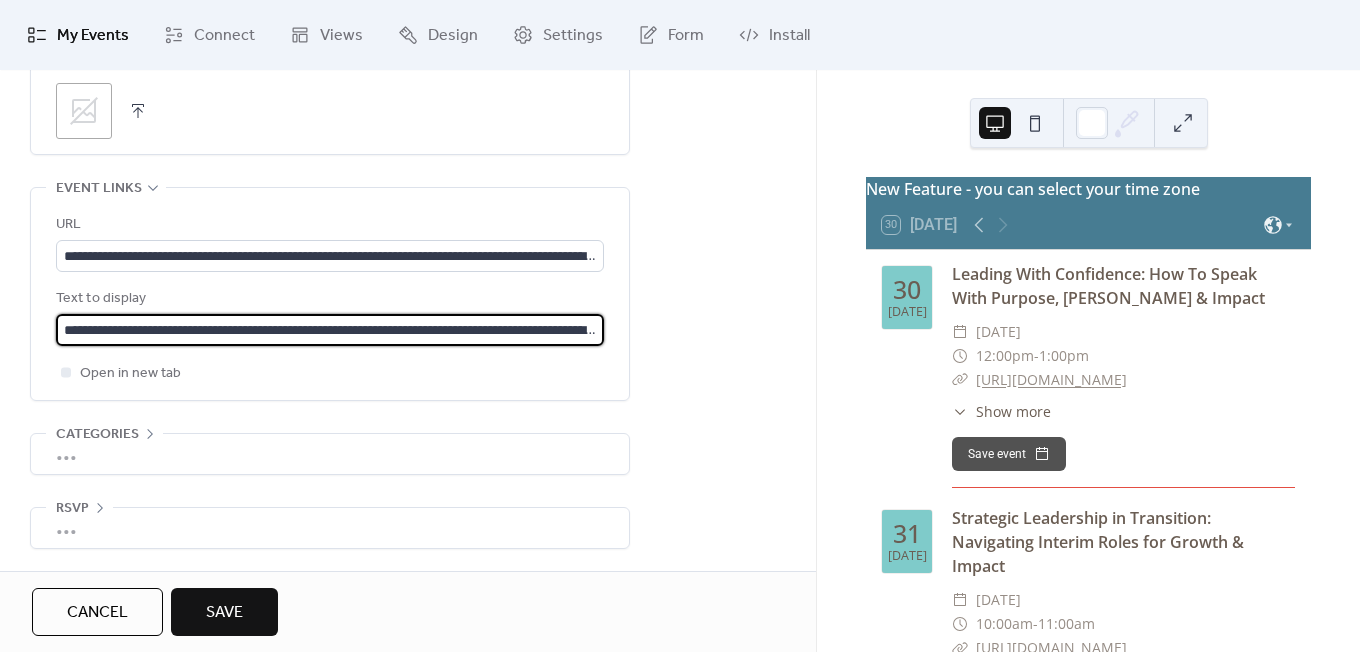scroll, scrollTop: 0, scrollLeft: 294, axis: horizontal 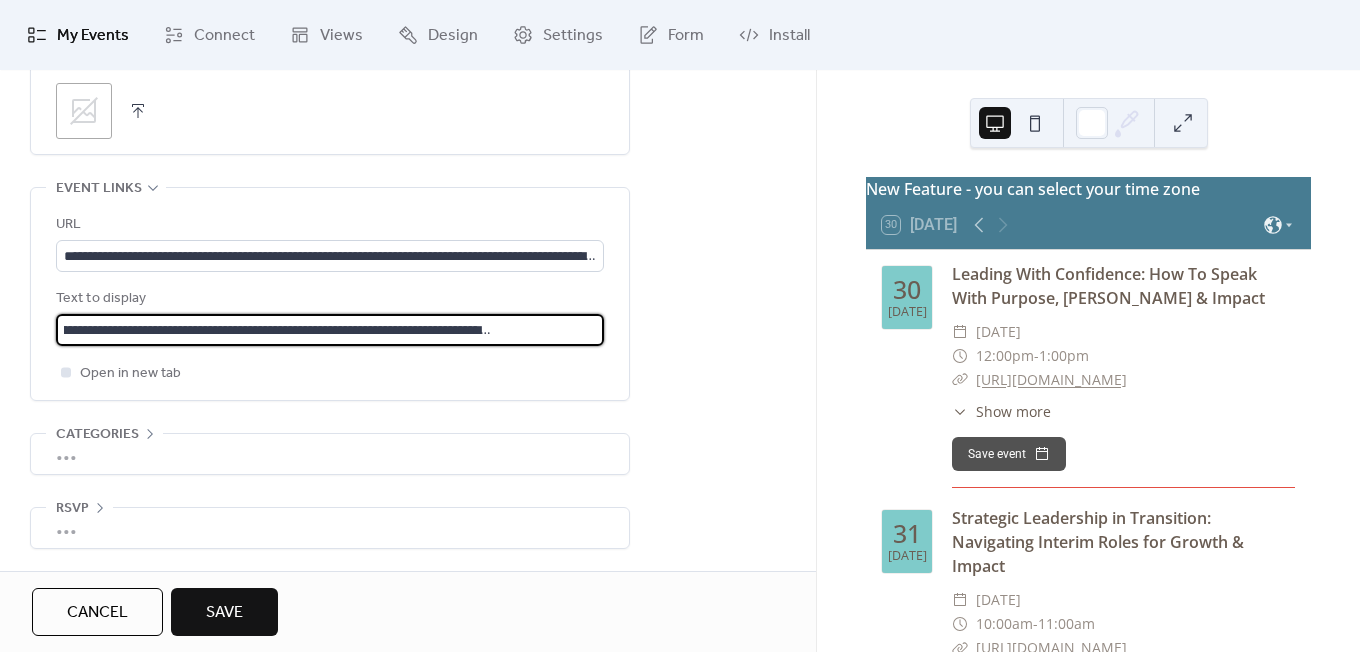 type on "**********" 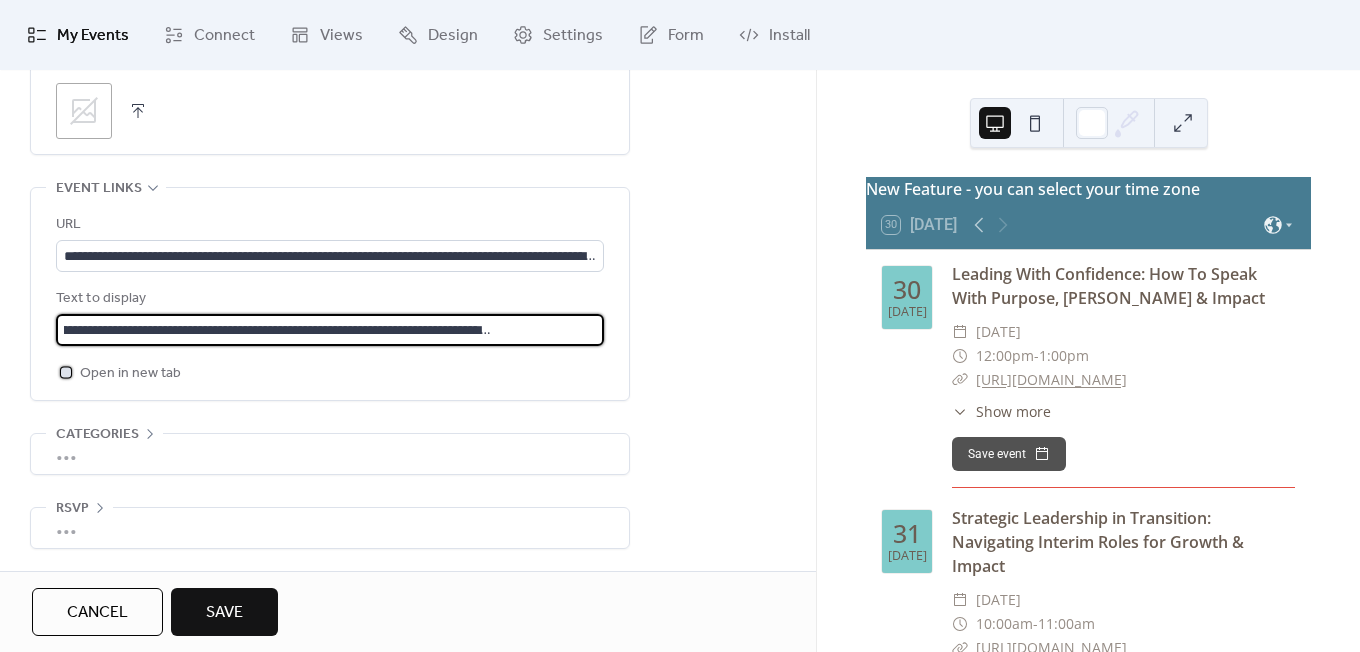 click 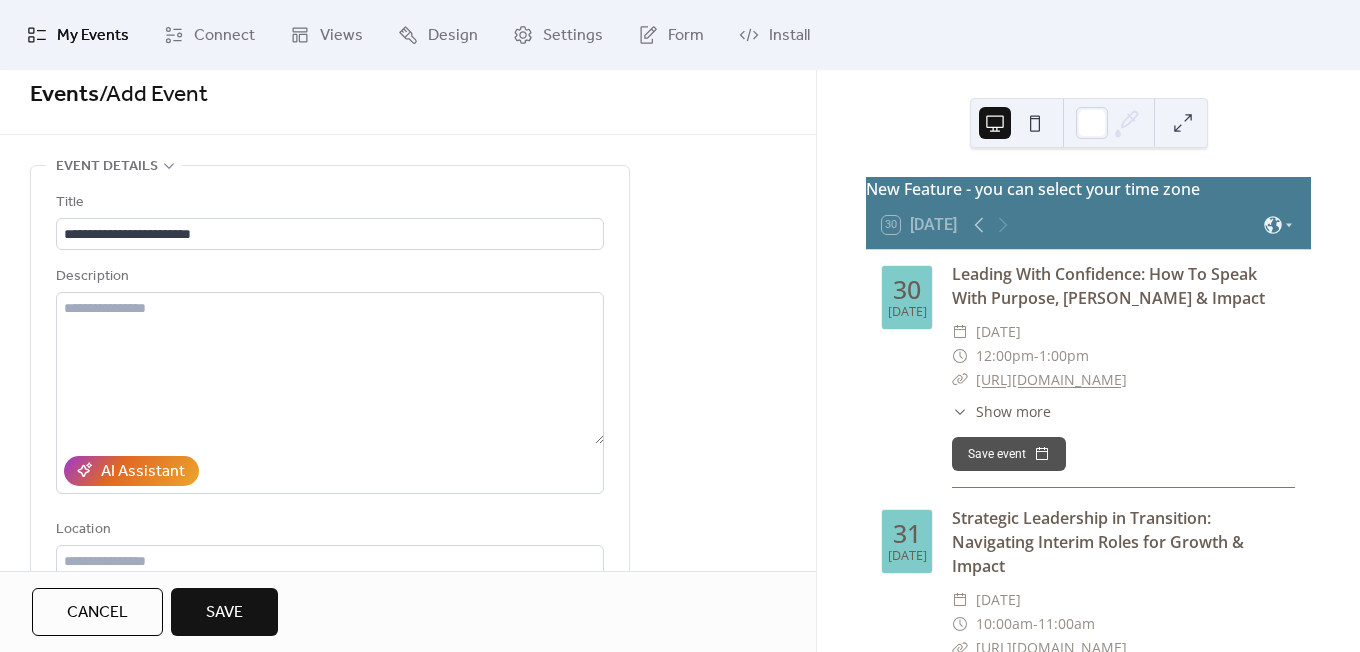 scroll, scrollTop: 0, scrollLeft: 0, axis: both 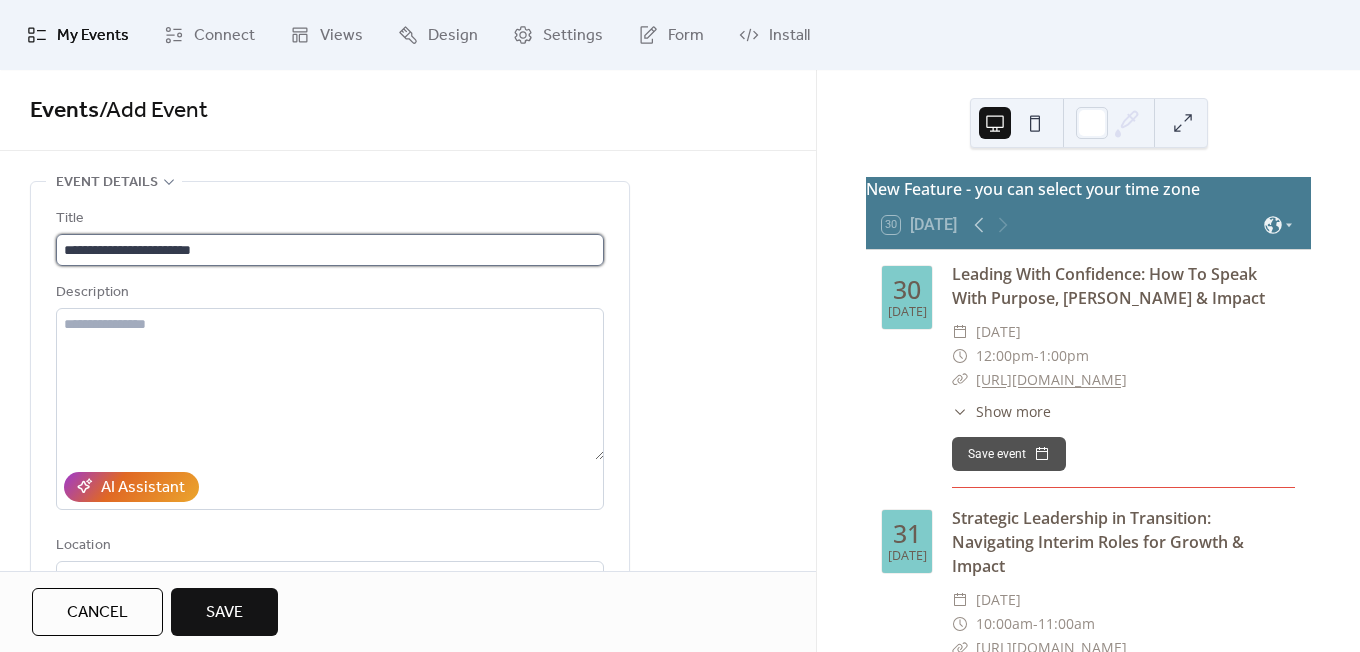 click on "**********" at bounding box center (330, 250) 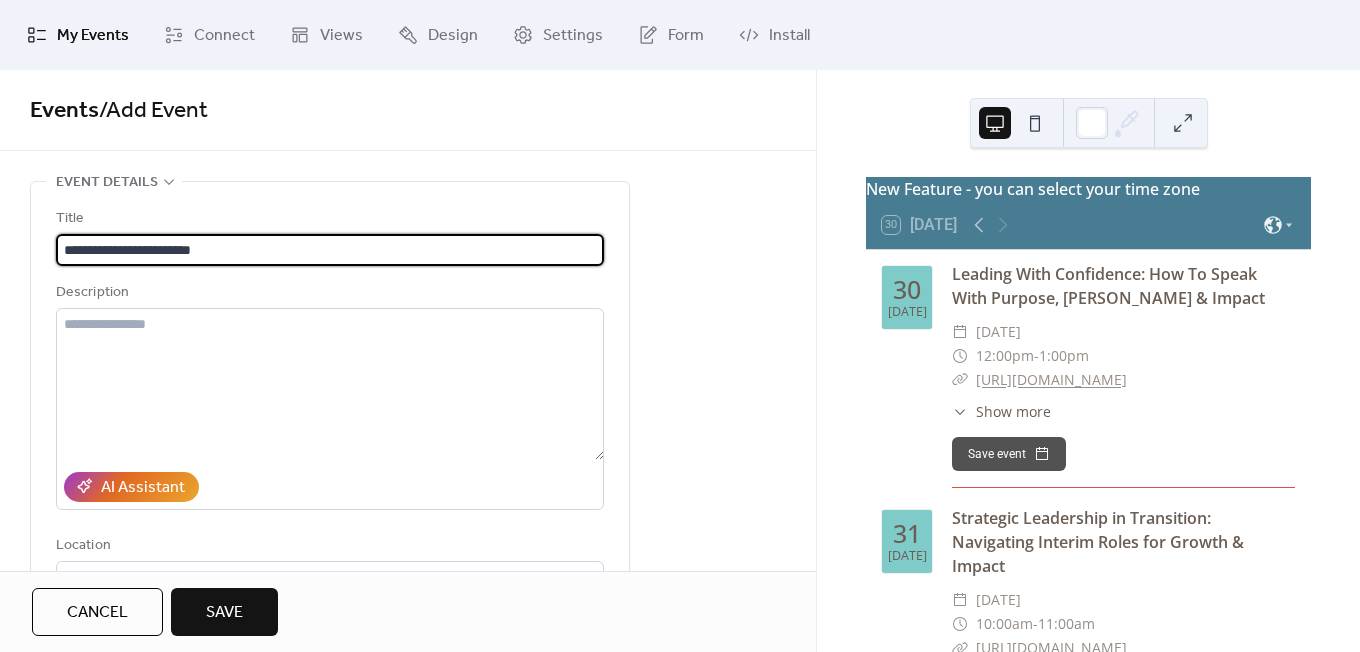 paste on "**********" 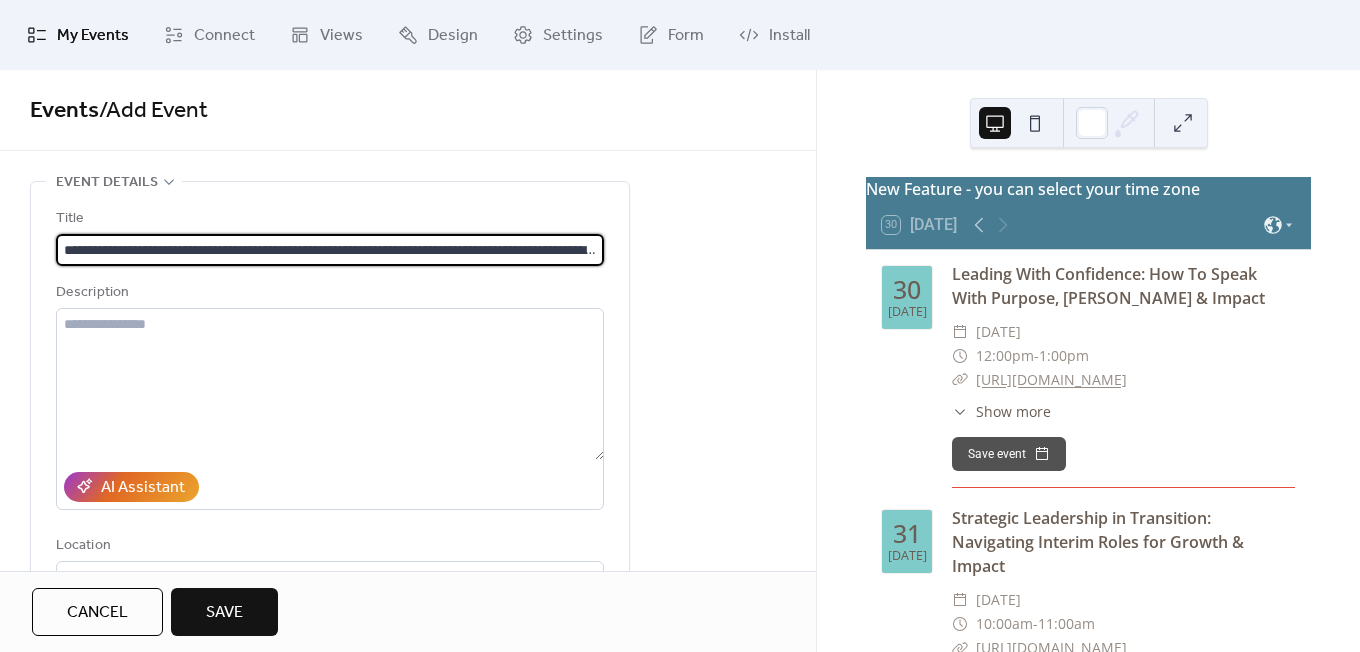 scroll, scrollTop: 0, scrollLeft: 198, axis: horizontal 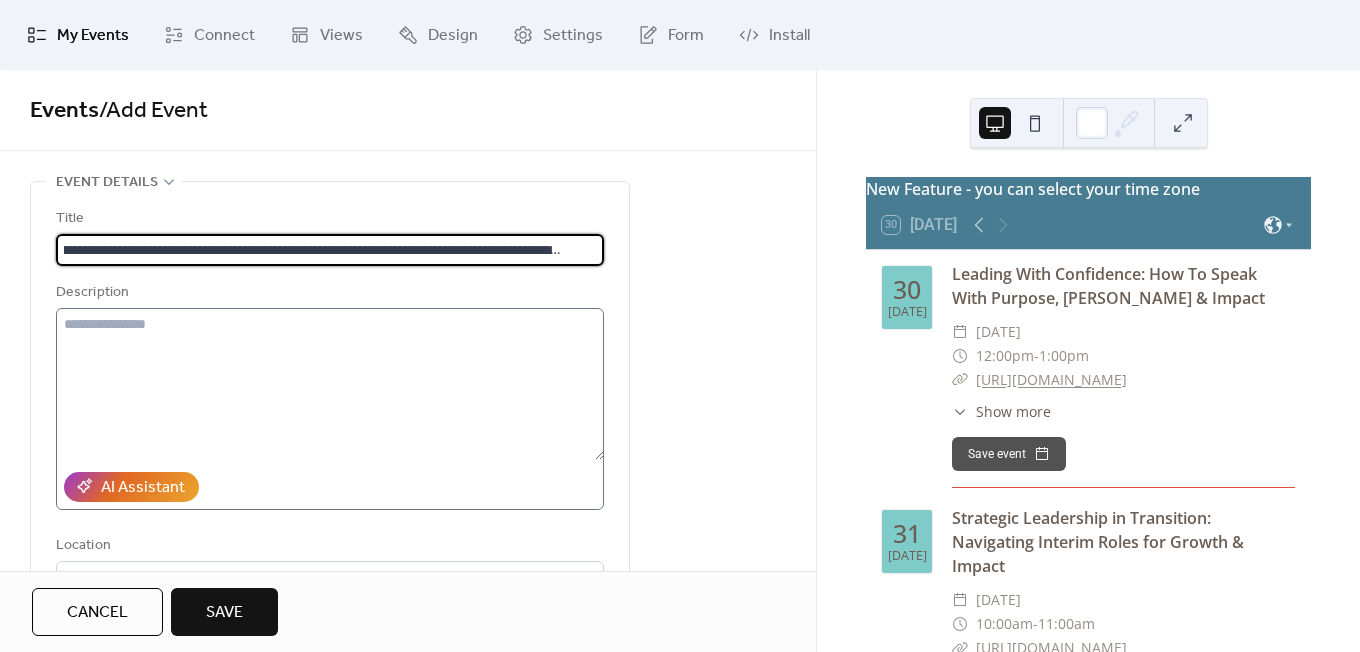 type on "**********" 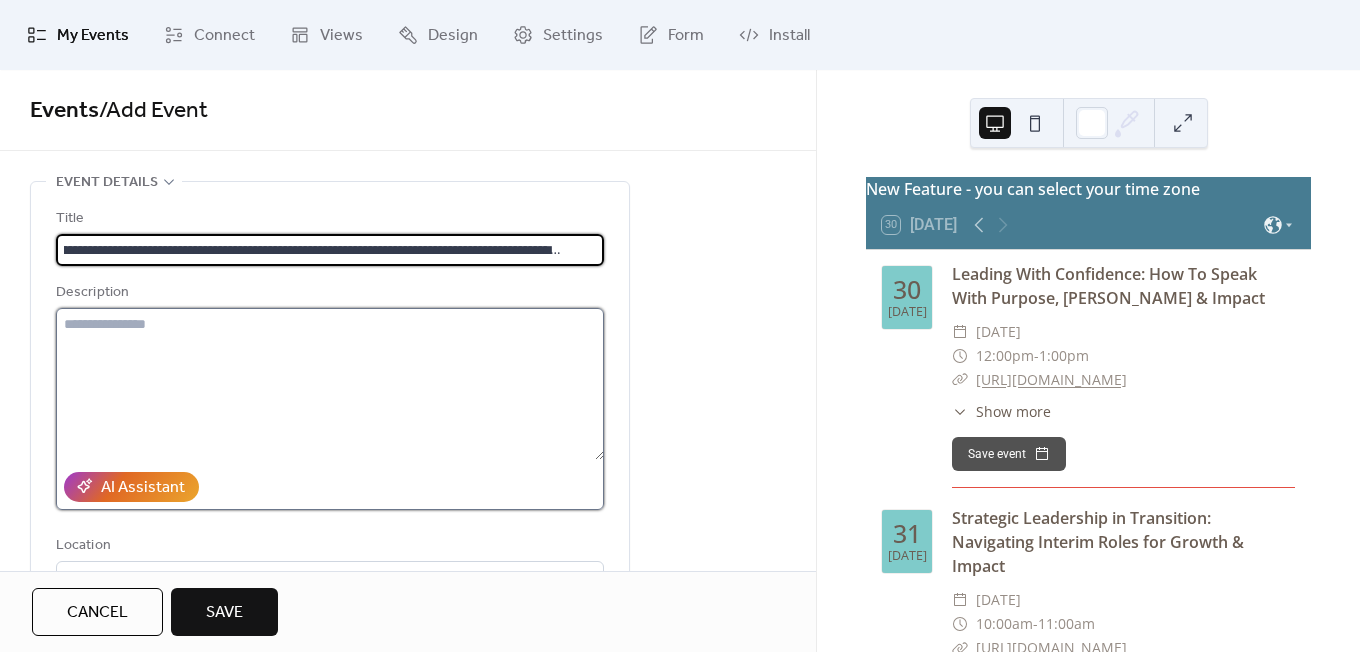 click at bounding box center [330, 384] 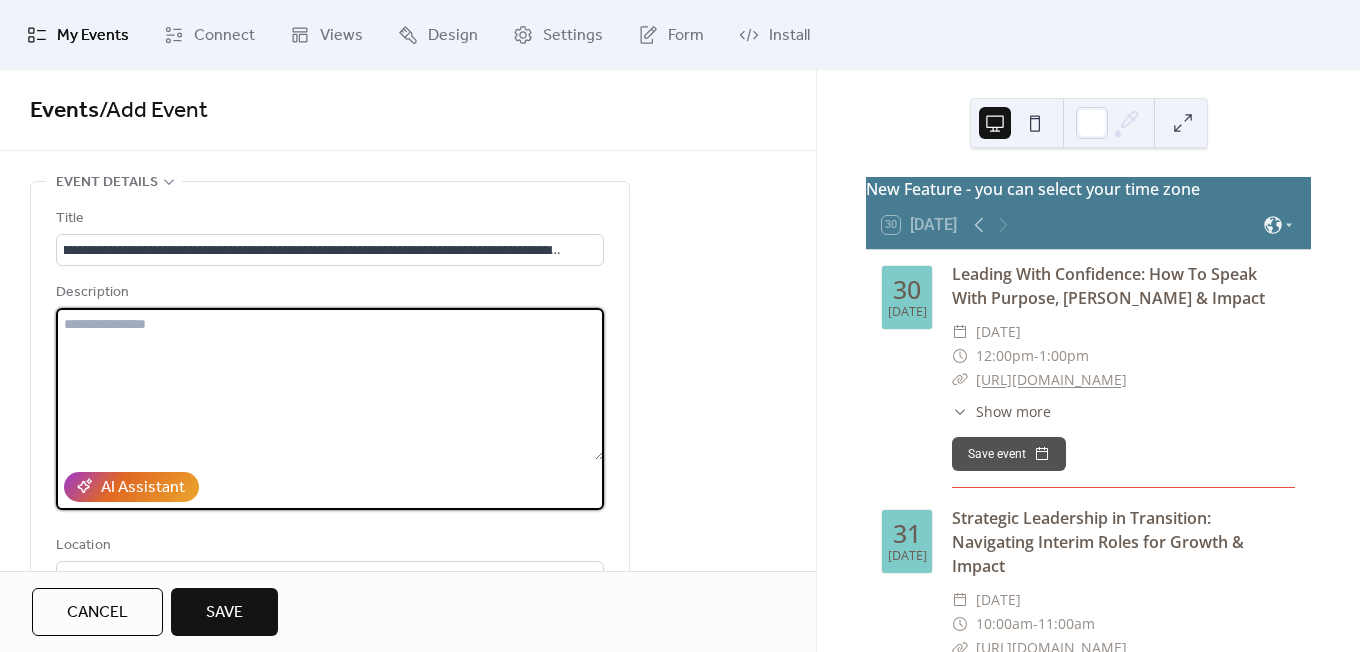 scroll, scrollTop: 0, scrollLeft: 0, axis: both 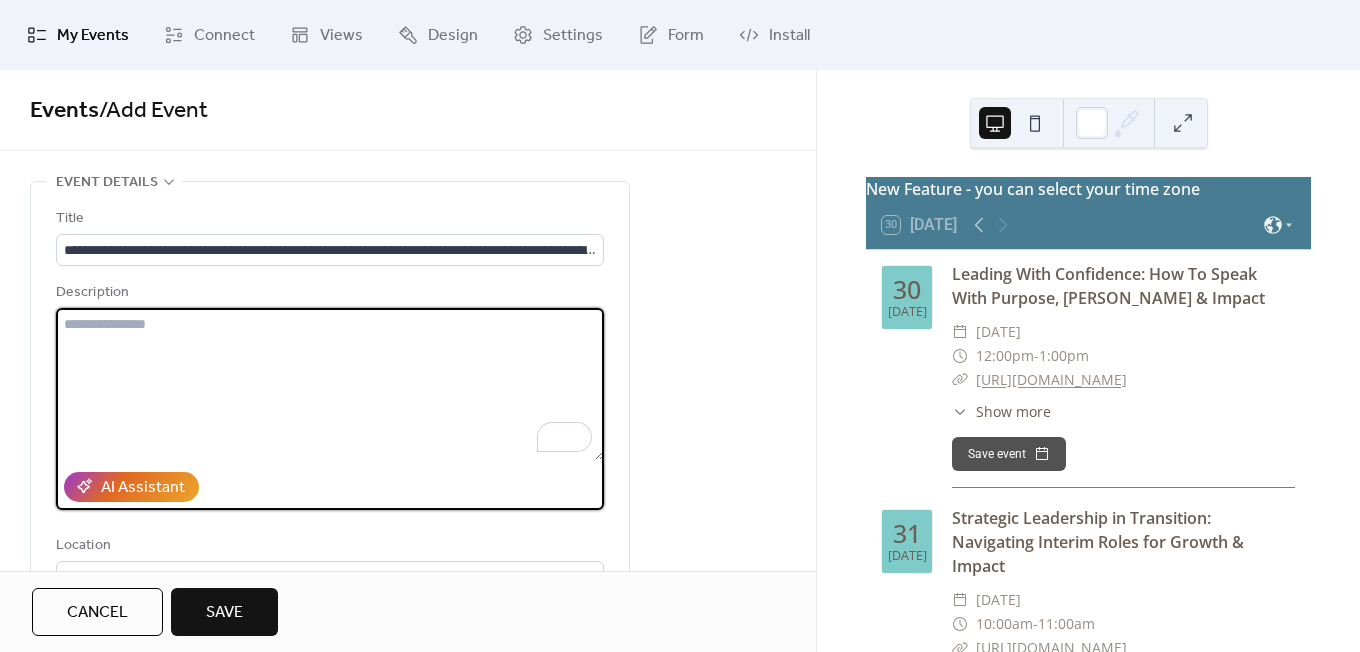 paste on "**********" 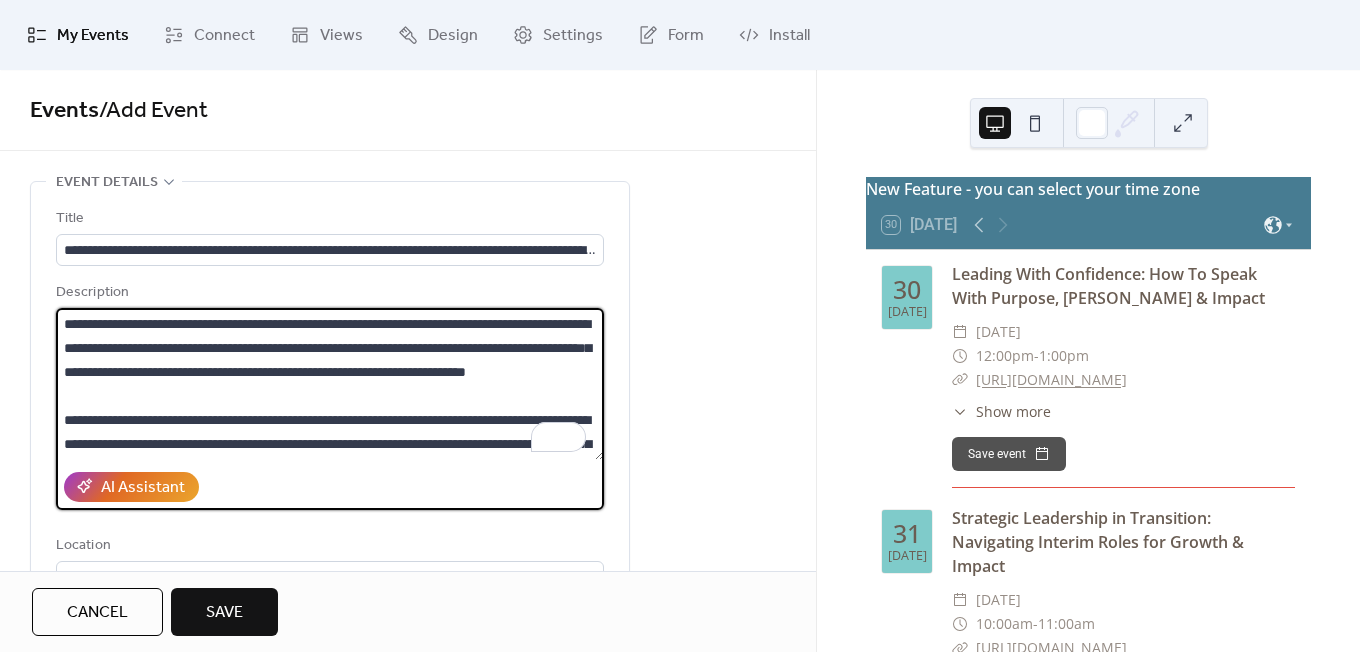 scroll, scrollTop: 165, scrollLeft: 0, axis: vertical 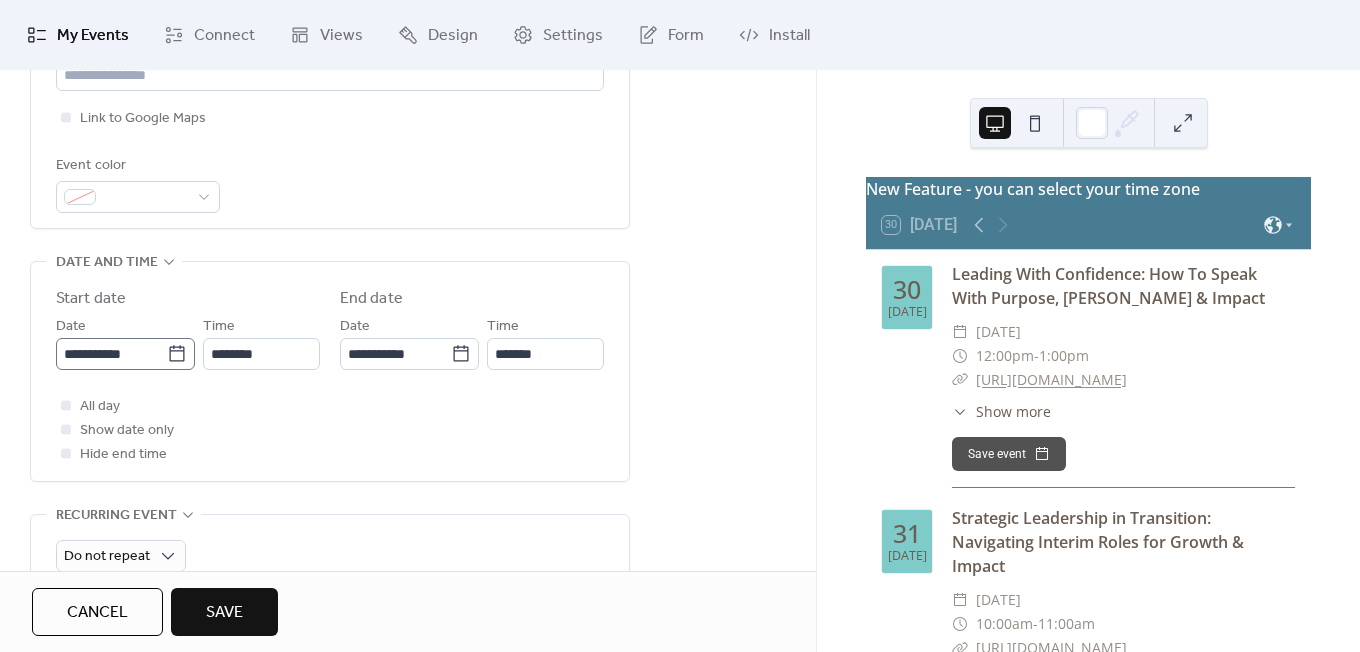 type on "**********" 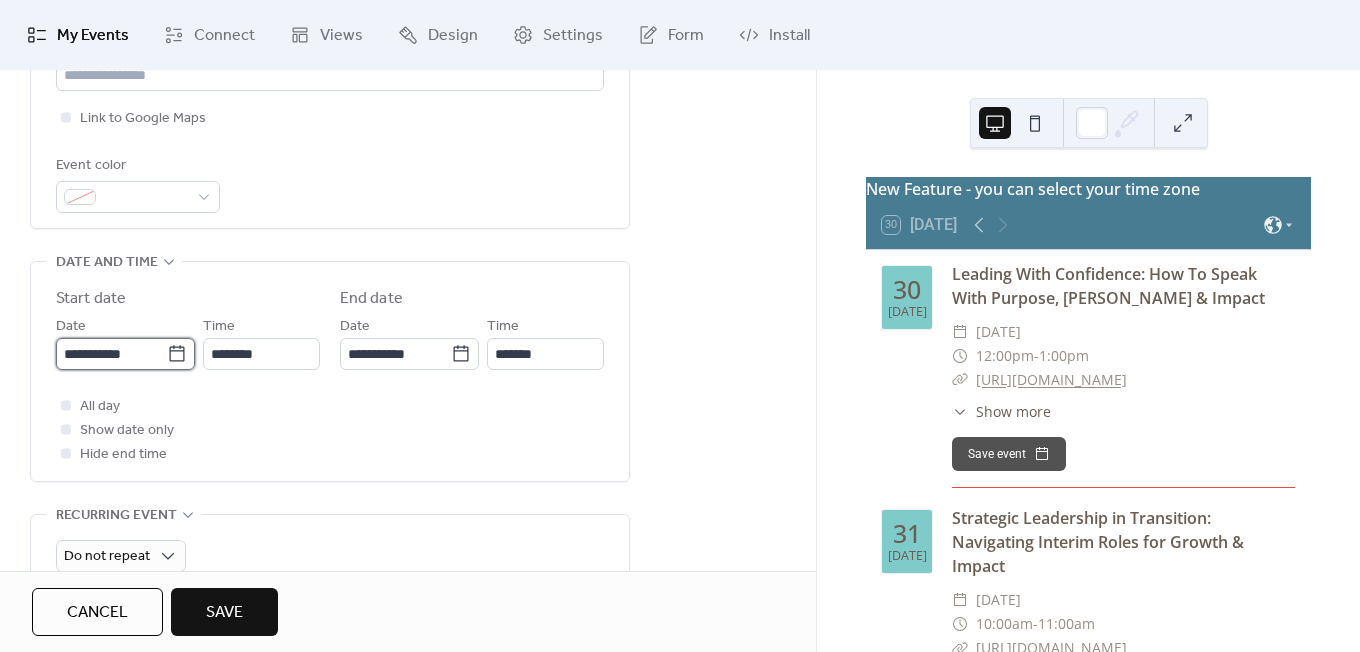 click on "**********" at bounding box center (111, 354) 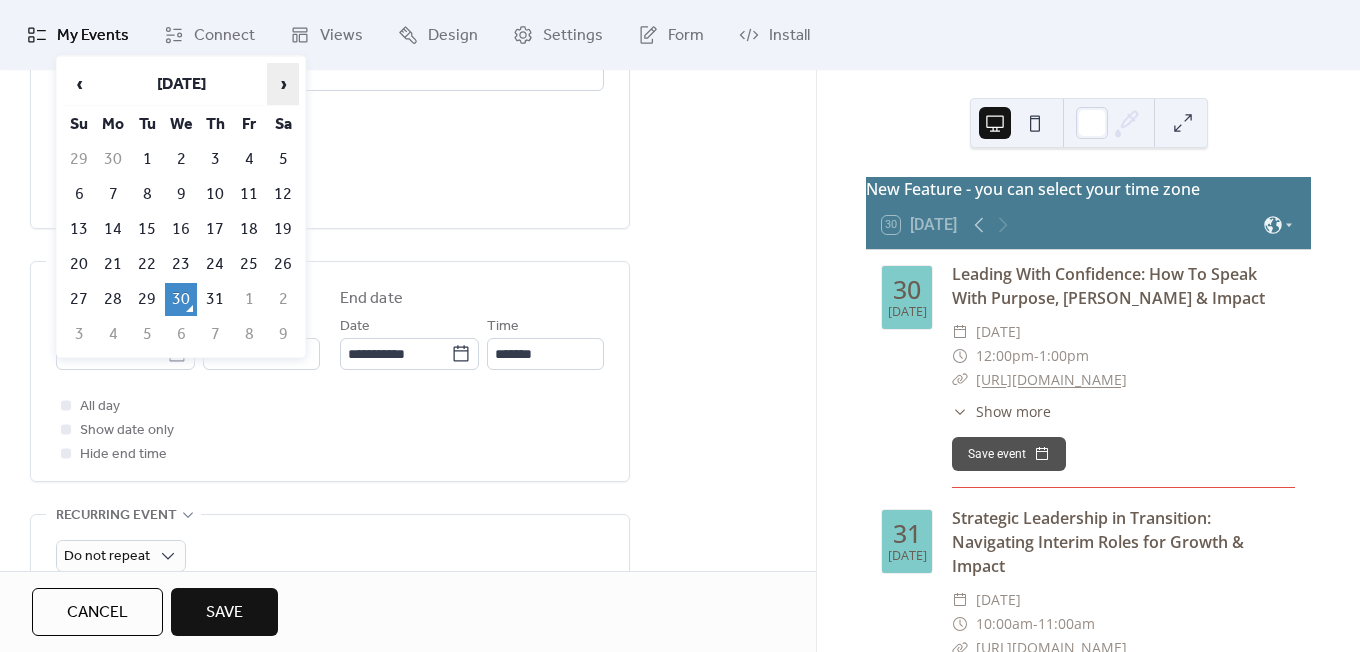 click on "›" at bounding box center [283, 84] 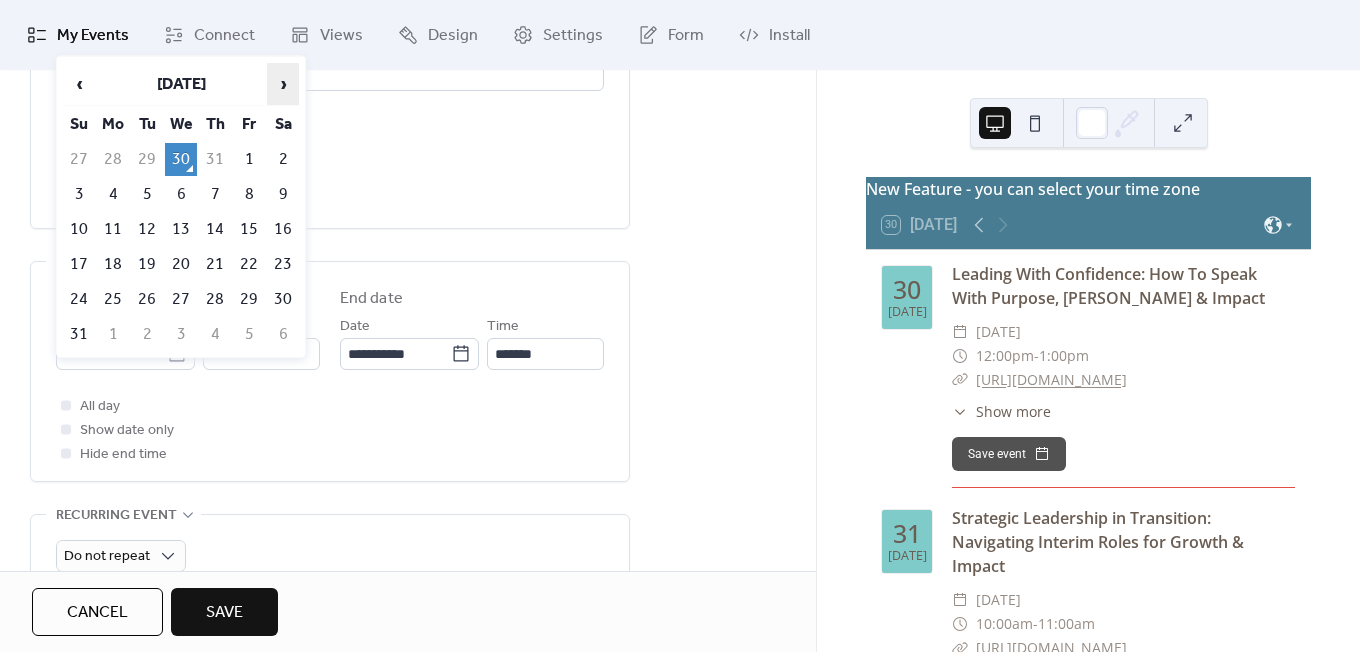 click on "›" at bounding box center [283, 84] 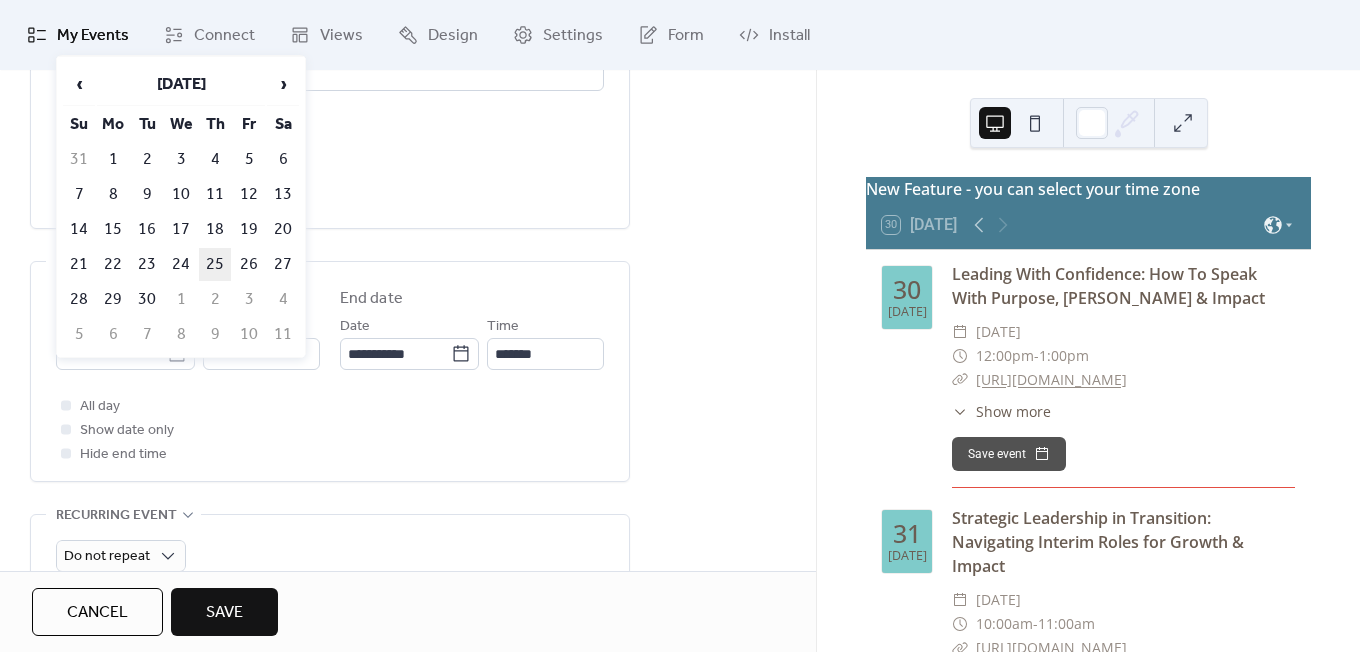 click on "25" at bounding box center (215, 264) 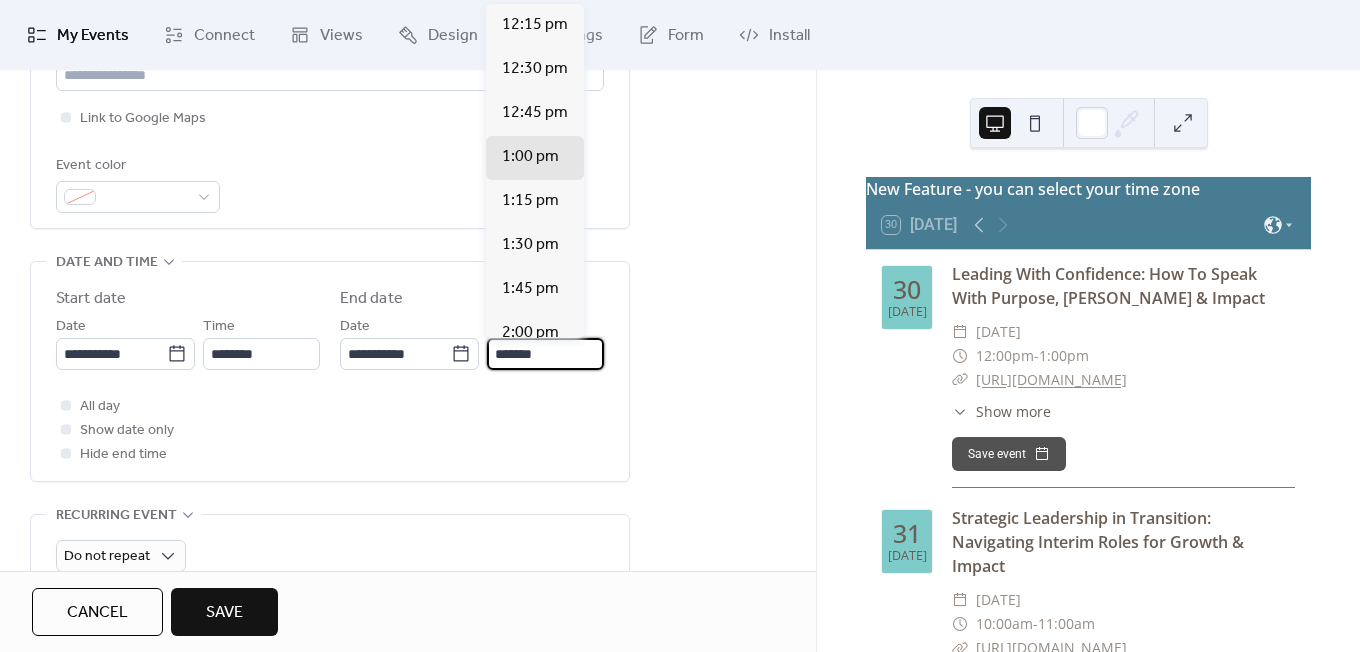 click on "*******" at bounding box center (545, 354) 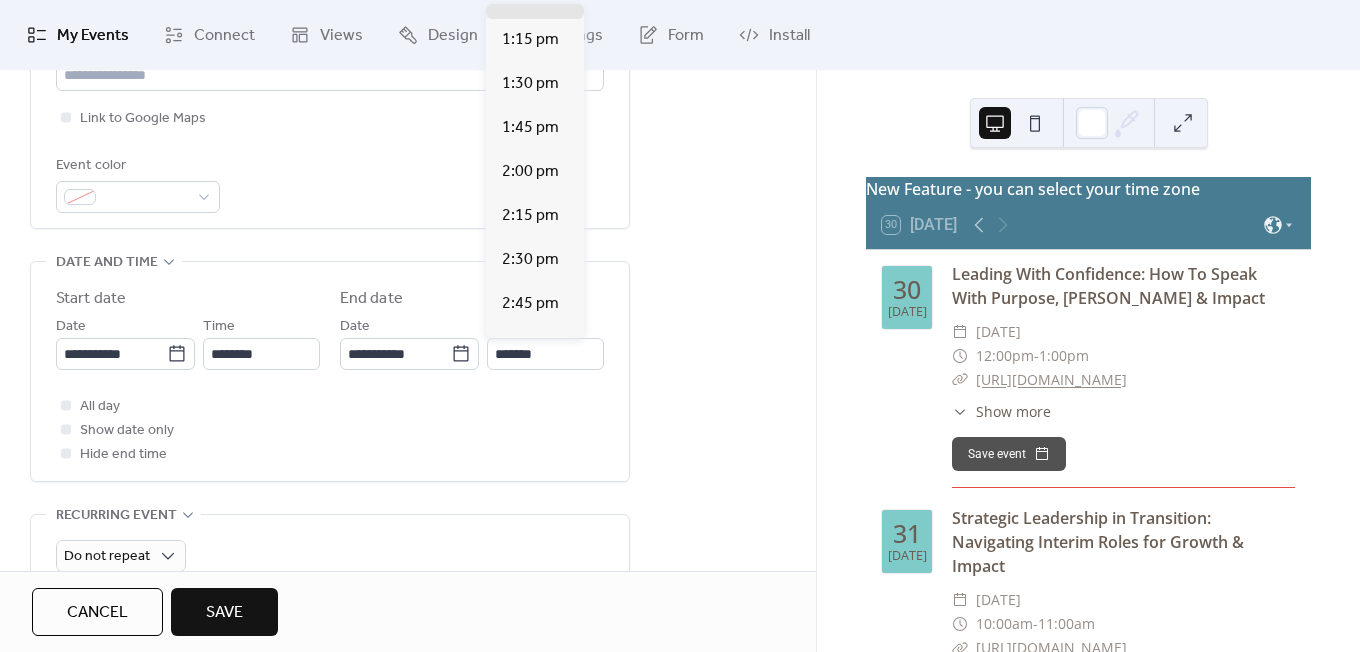 scroll, scrollTop: 334, scrollLeft: 0, axis: vertical 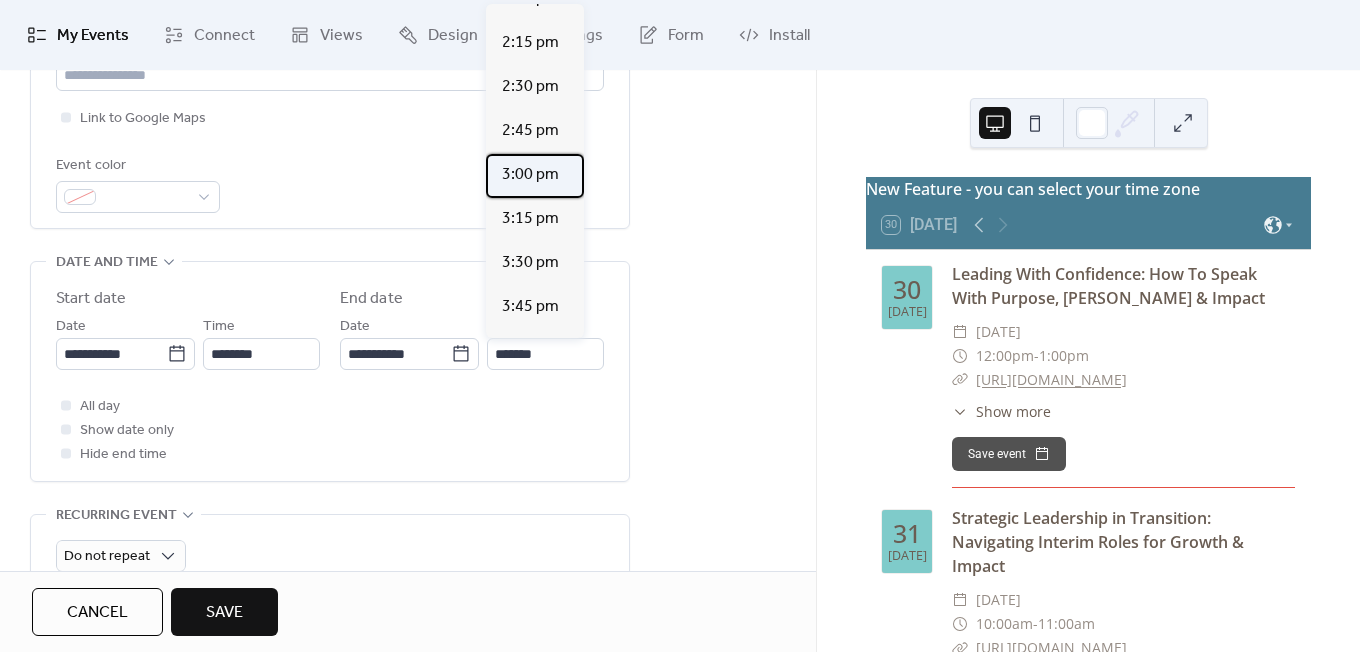 click on "3:00 pm" at bounding box center (530, 175) 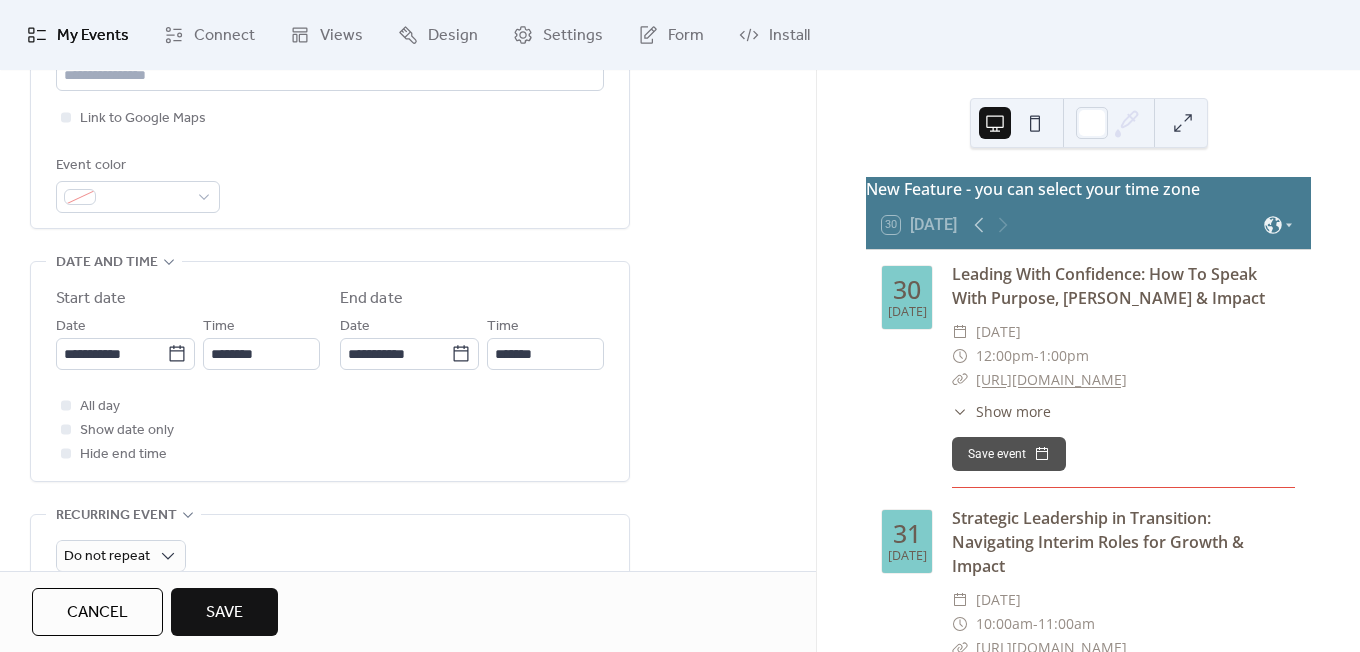 type on "*******" 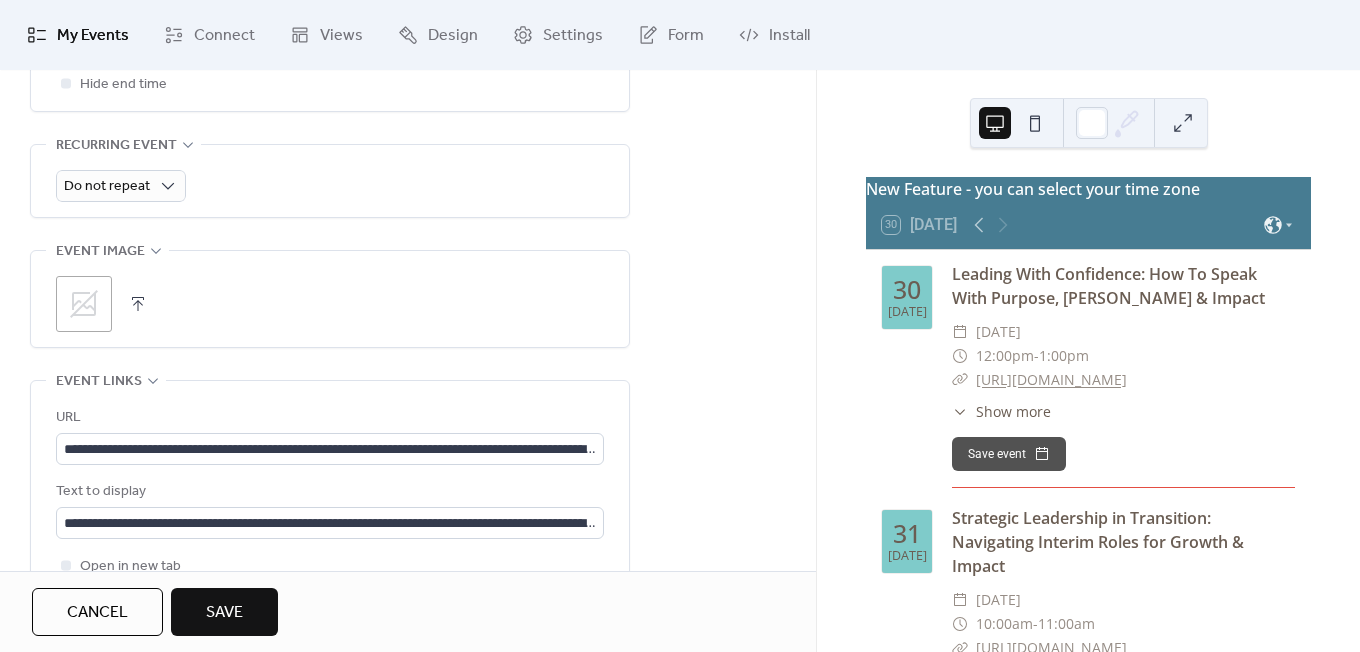 scroll, scrollTop: 990, scrollLeft: 0, axis: vertical 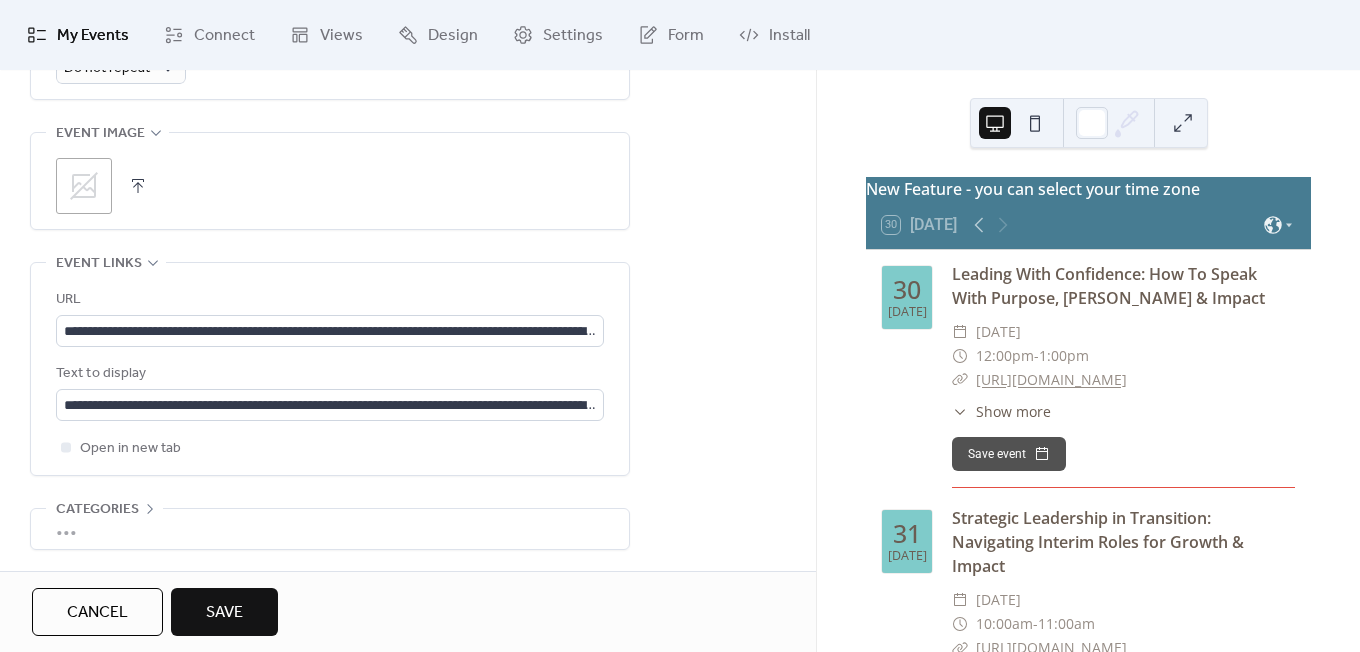 click on "Save" at bounding box center (224, 613) 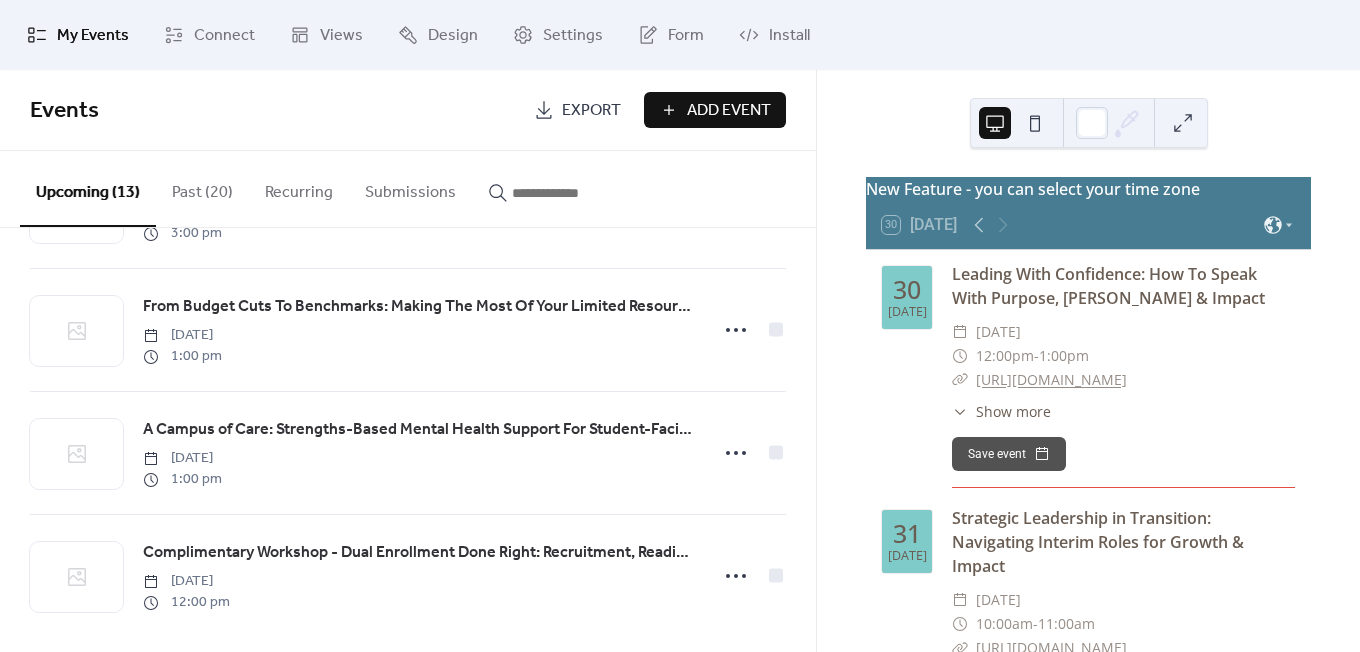 scroll, scrollTop: 1247, scrollLeft: 0, axis: vertical 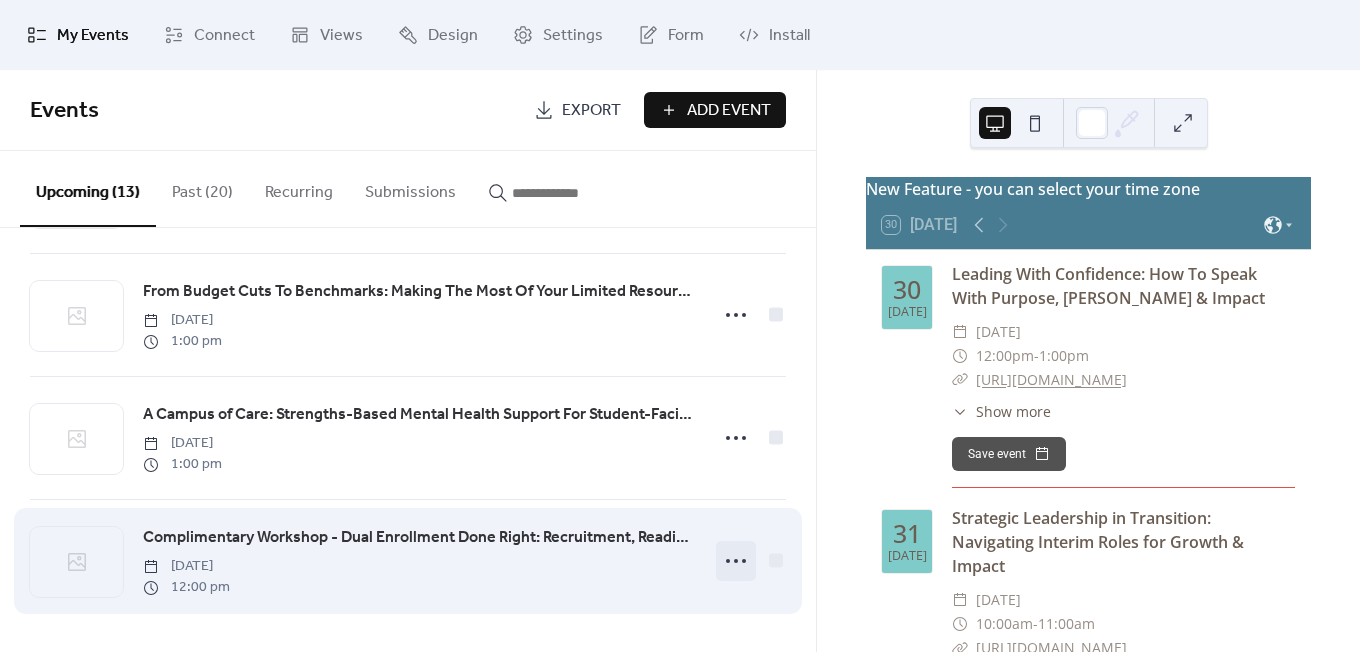 click 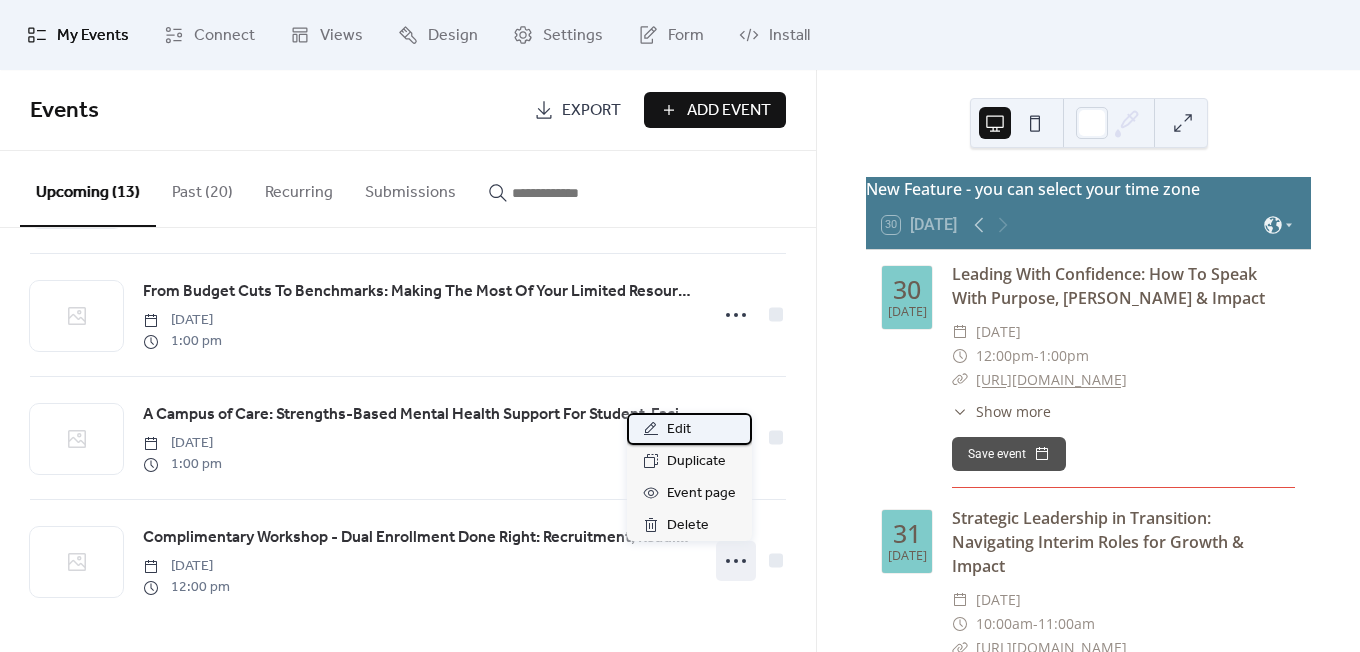 click on "Edit" at bounding box center (679, 430) 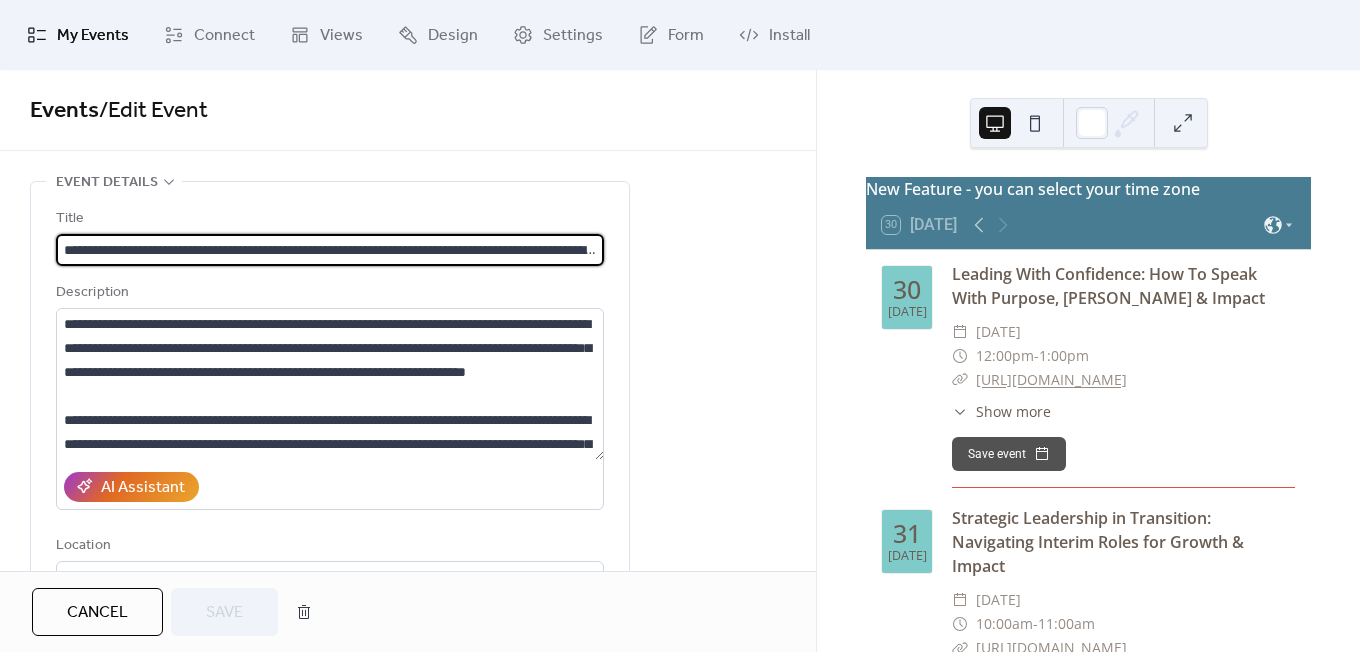 scroll, scrollTop: 0, scrollLeft: 198, axis: horizontal 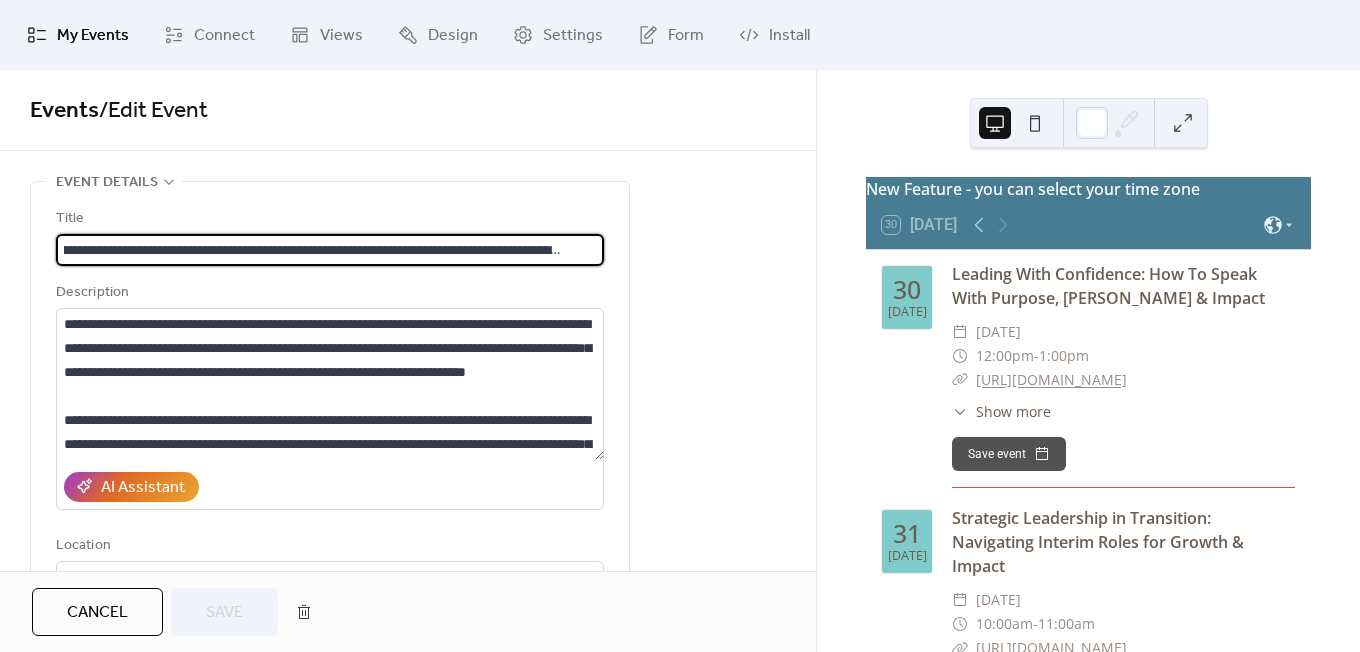 click on "**********" at bounding box center (330, 250) 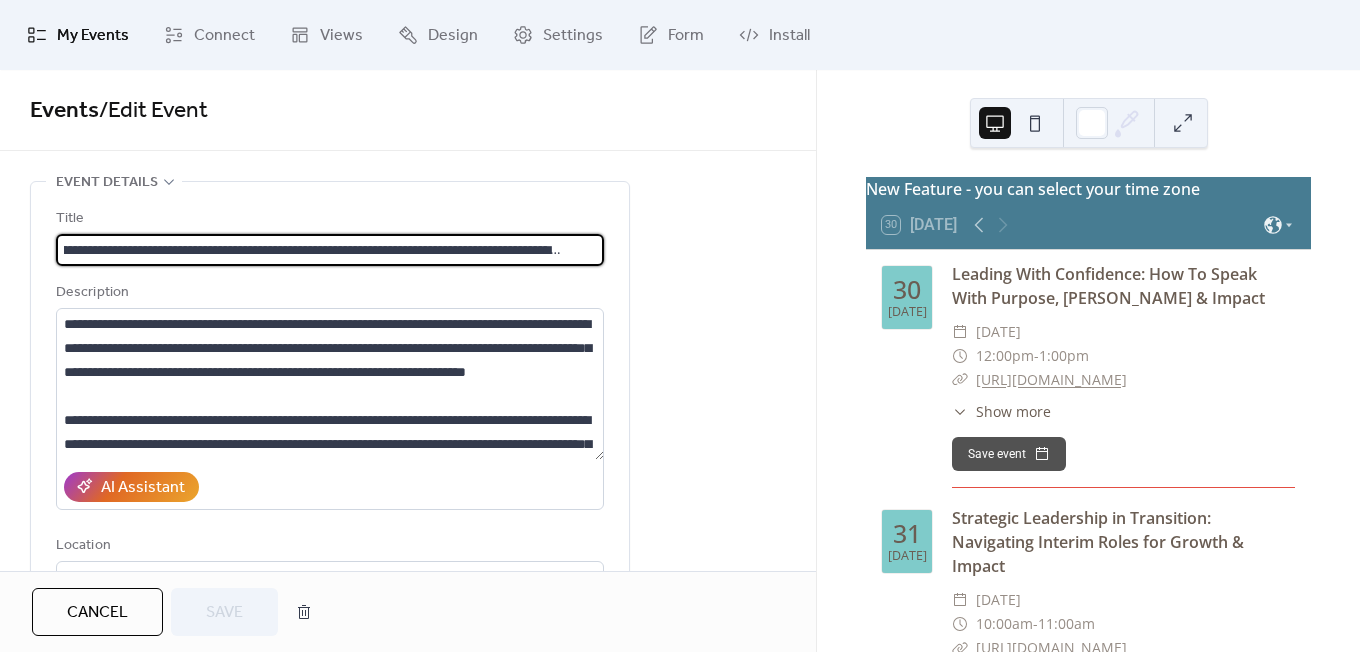 click on "**********" at bounding box center [330, 250] 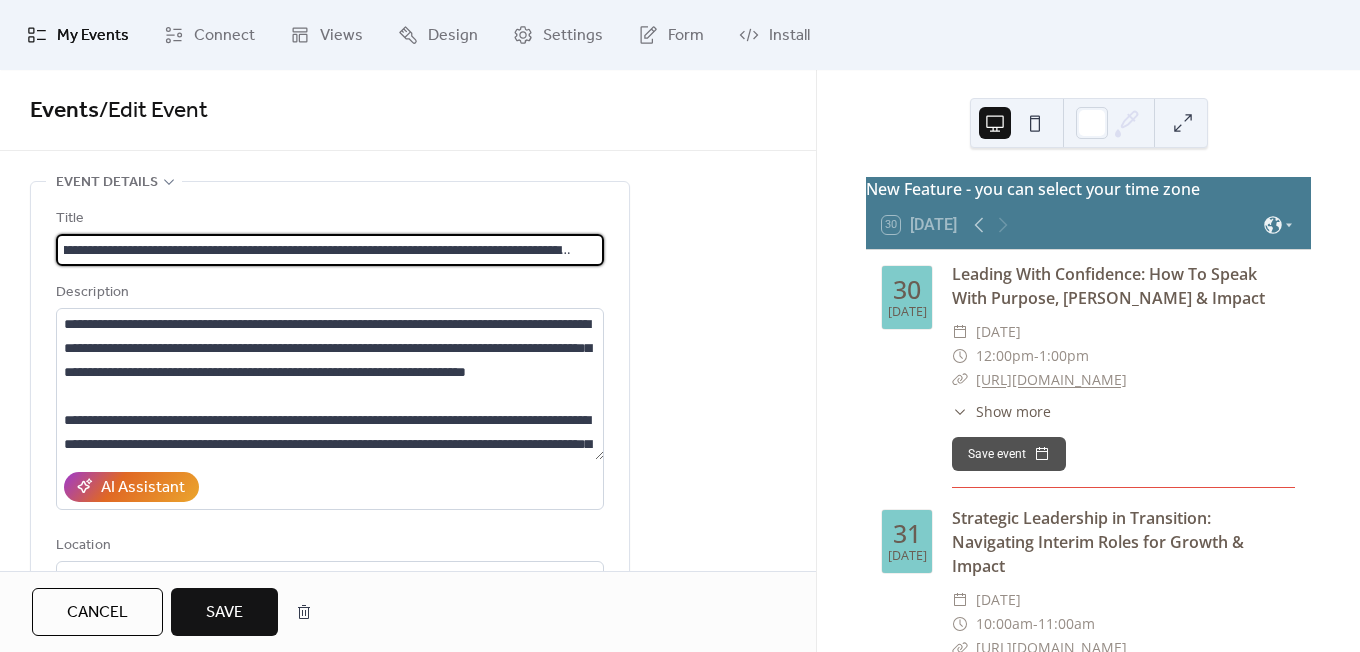 type on "**********" 